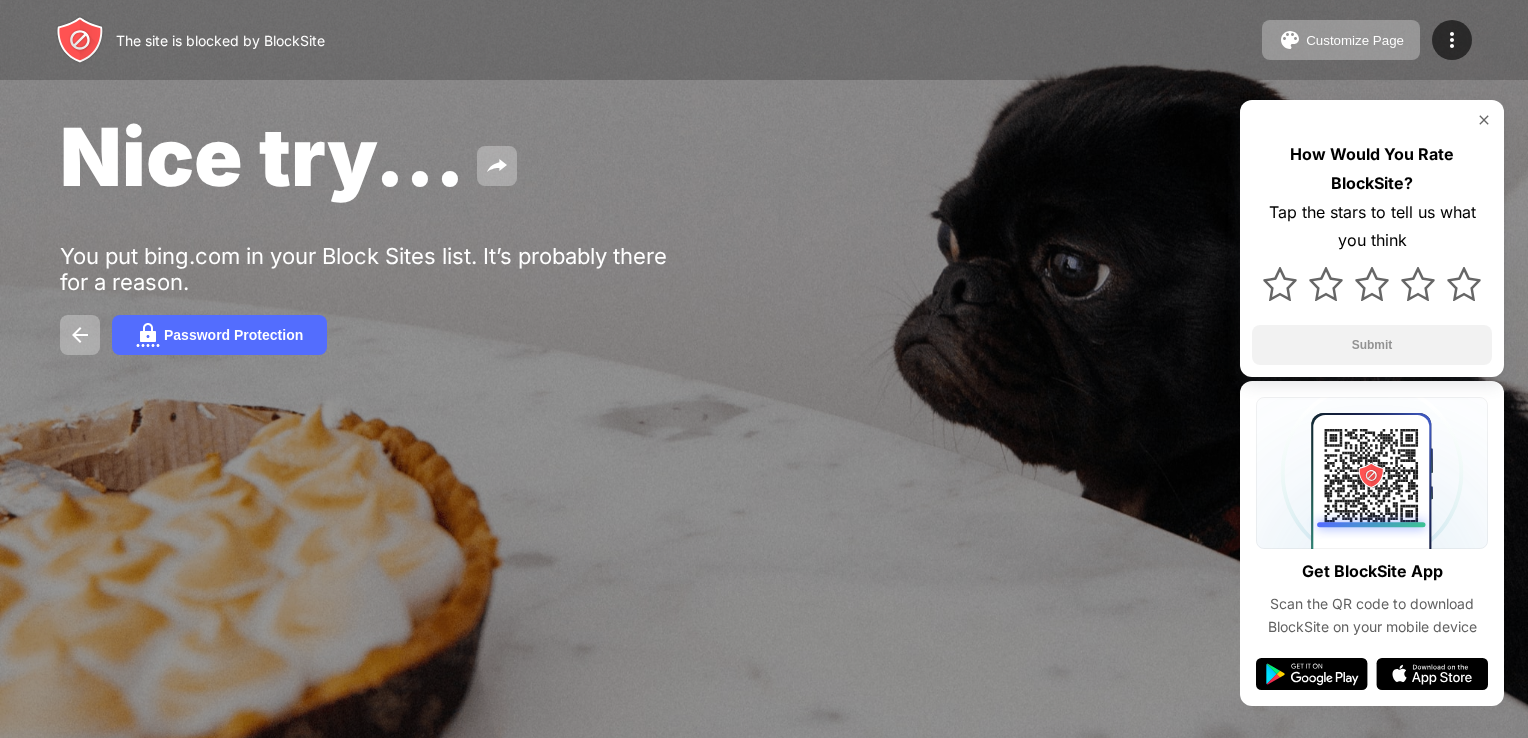 scroll, scrollTop: 0, scrollLeft: 0, axis: both 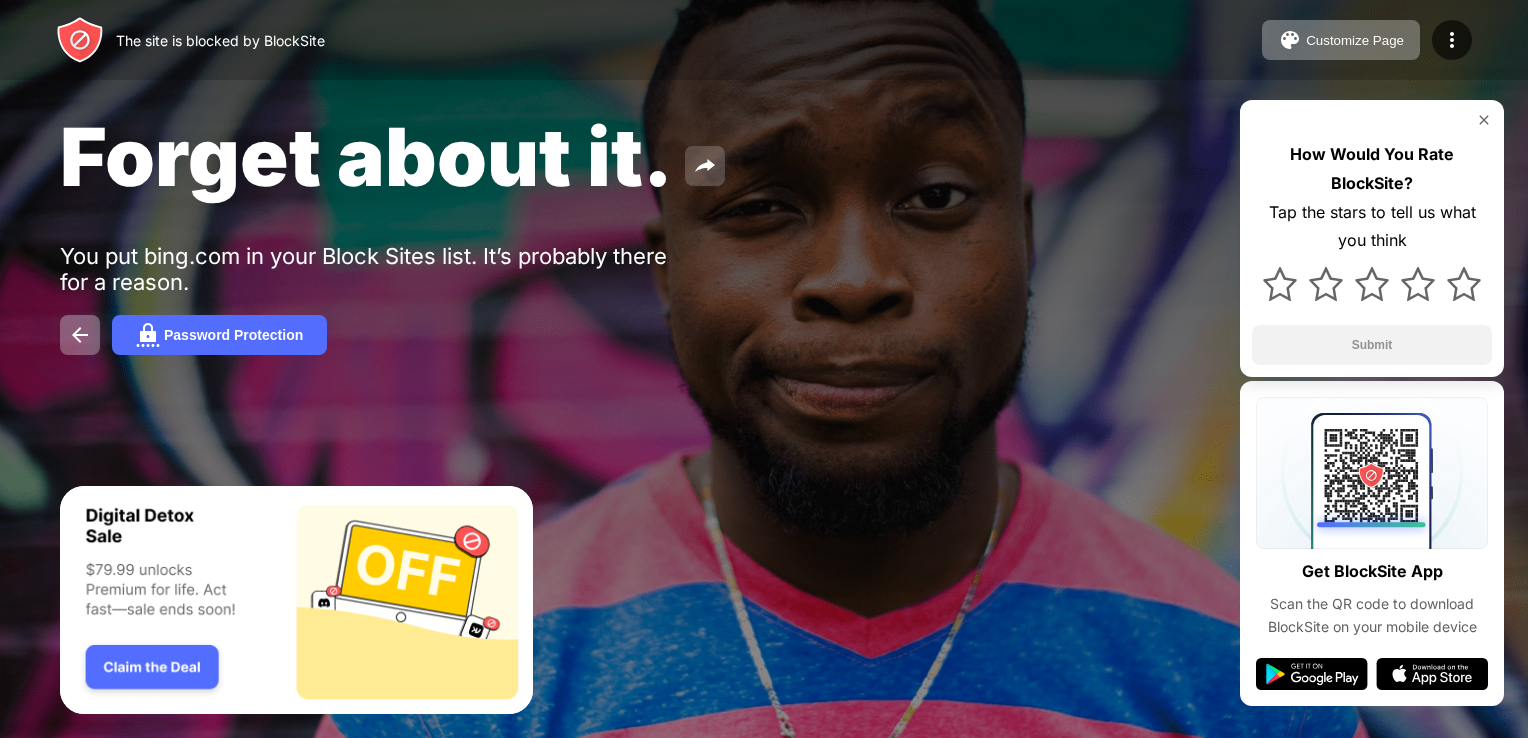 click at bounding box center [705, 166] 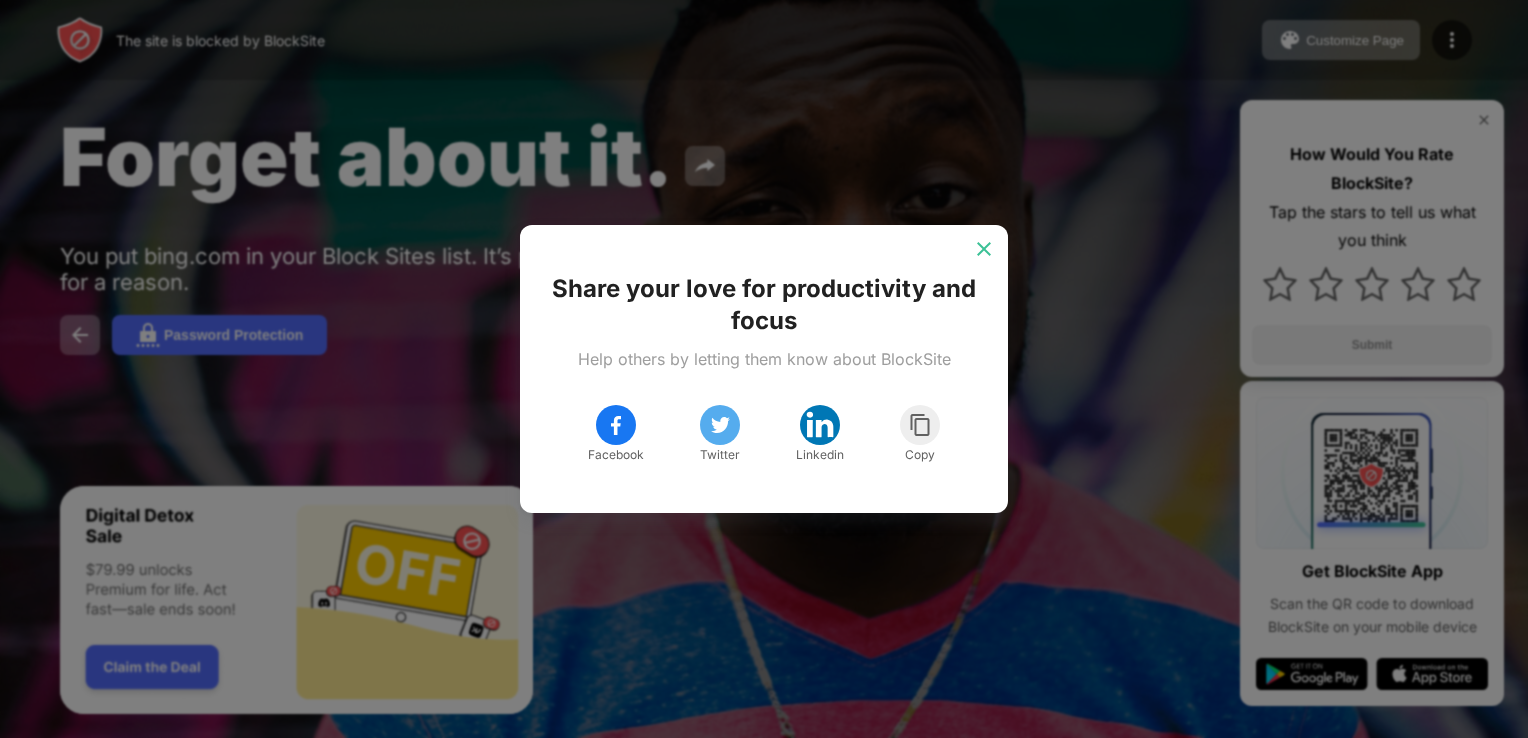 click at bounding box center [984, 249] 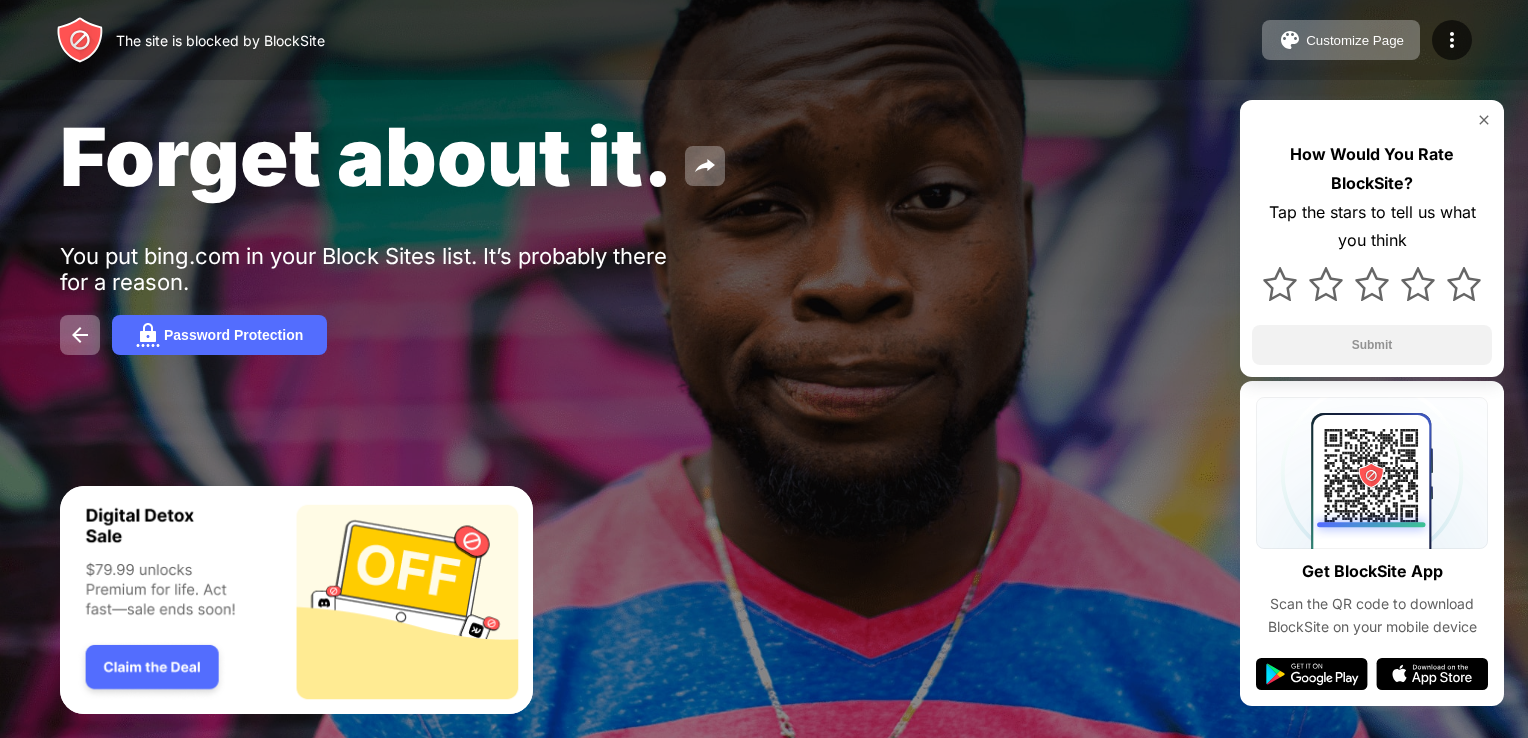 click on "Forget about it." at bounding box center [623, 156] 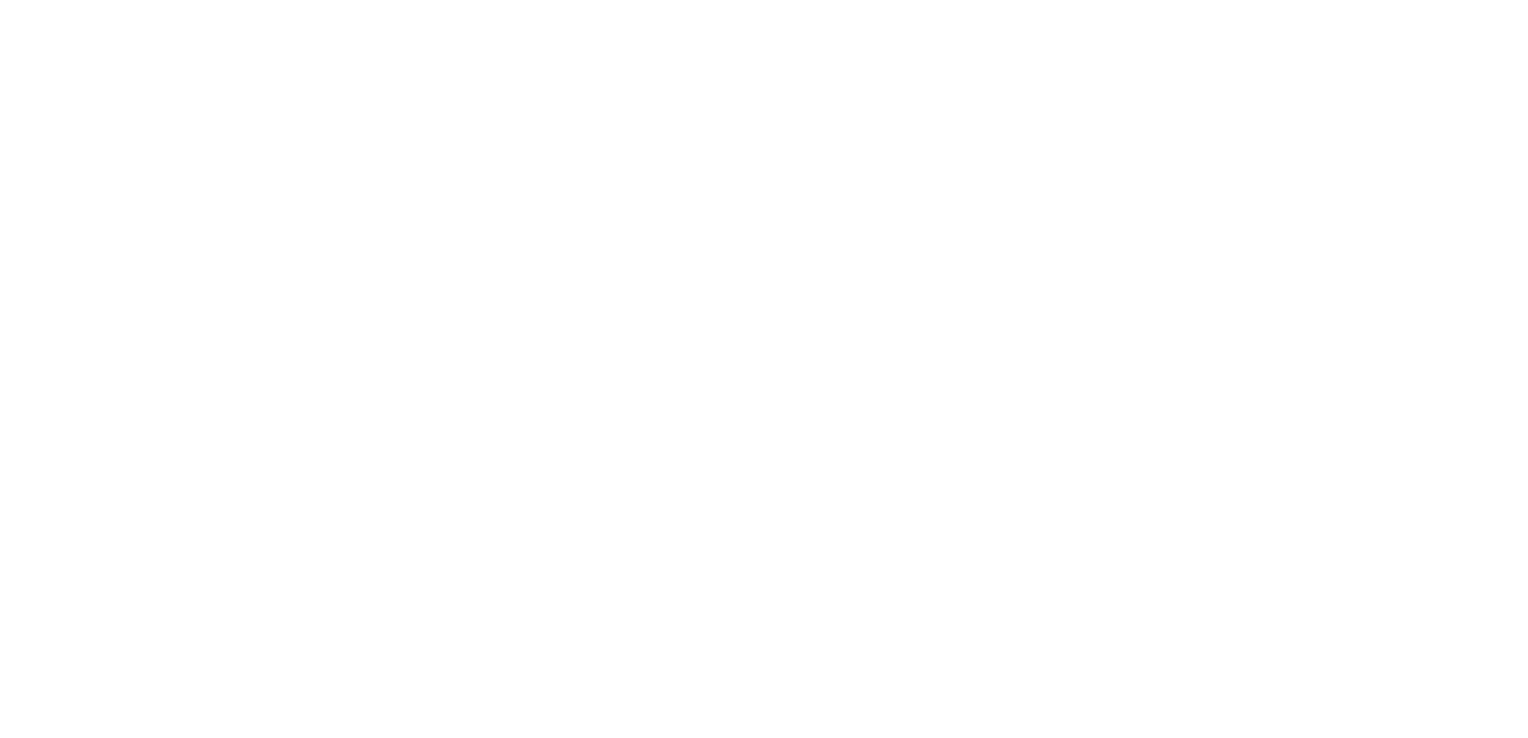 scroll, scrollTop: 0, scrollLeft: 0, axis: both 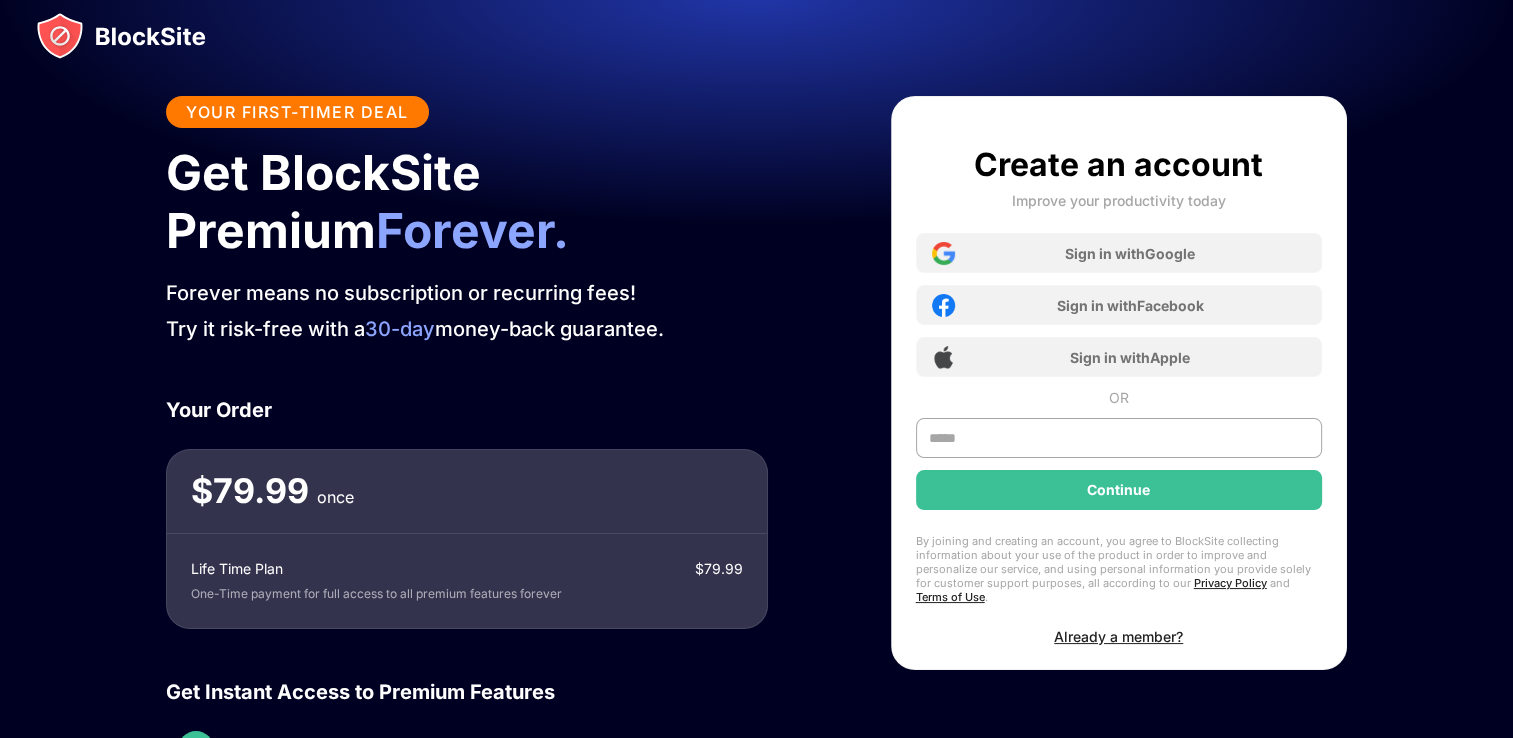 click on "YOUR FIRST-TIMER DEAL Get BlockSite Premium  Forever. Forever means no subscription or recurring fees! Try it risk-free with a  30-day  money-back guarantee. Your Order $ 79.99 once Life Time Plan $ 79.99 One-Time payment for full access to all premium features forever Get Instant Access to Premium Features Block unlimited websites and categories. Create multiple schedule and focus sessions. Focus mode. Full customization. Receive real-time insights on your habits and productivity. Create an account Improve your productivity today Sign in with  Google Sign in with  Facebook Sign in with  Apple OR Continue By joining and creating an account, you agree to BlockSite collecting information about your use of the product in order to improve and personalize our service, and using personal information you provide solely for customer support purposes, all according to our   Privacy Policy   and   Terms of Use . Already a member? Trusted by over 1,000,000+ productive users Mark Johnson Freelance Writer Rajesh Patel" at bounding box center [756, 733] 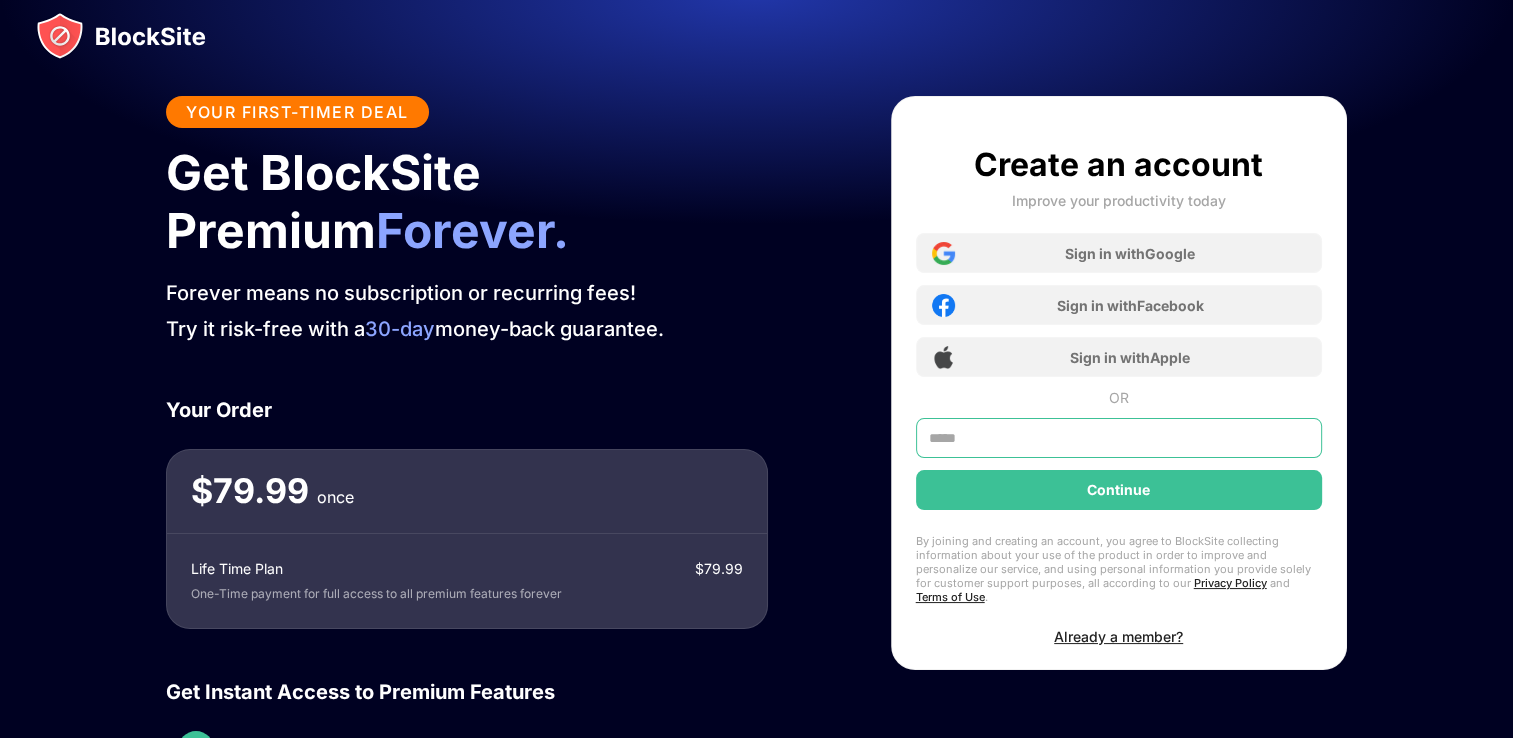 click at bounding box center (1119, 438) 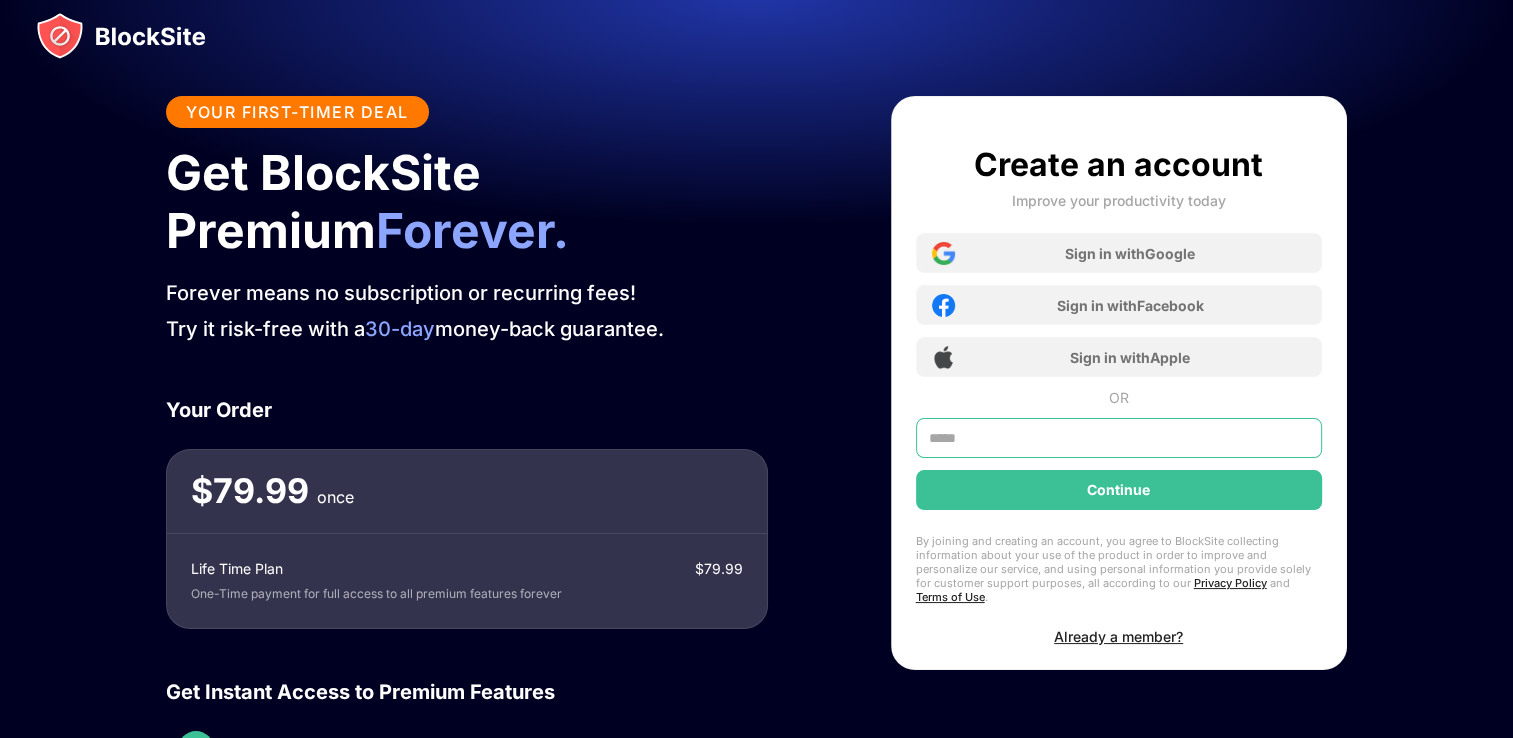 type on "**********" 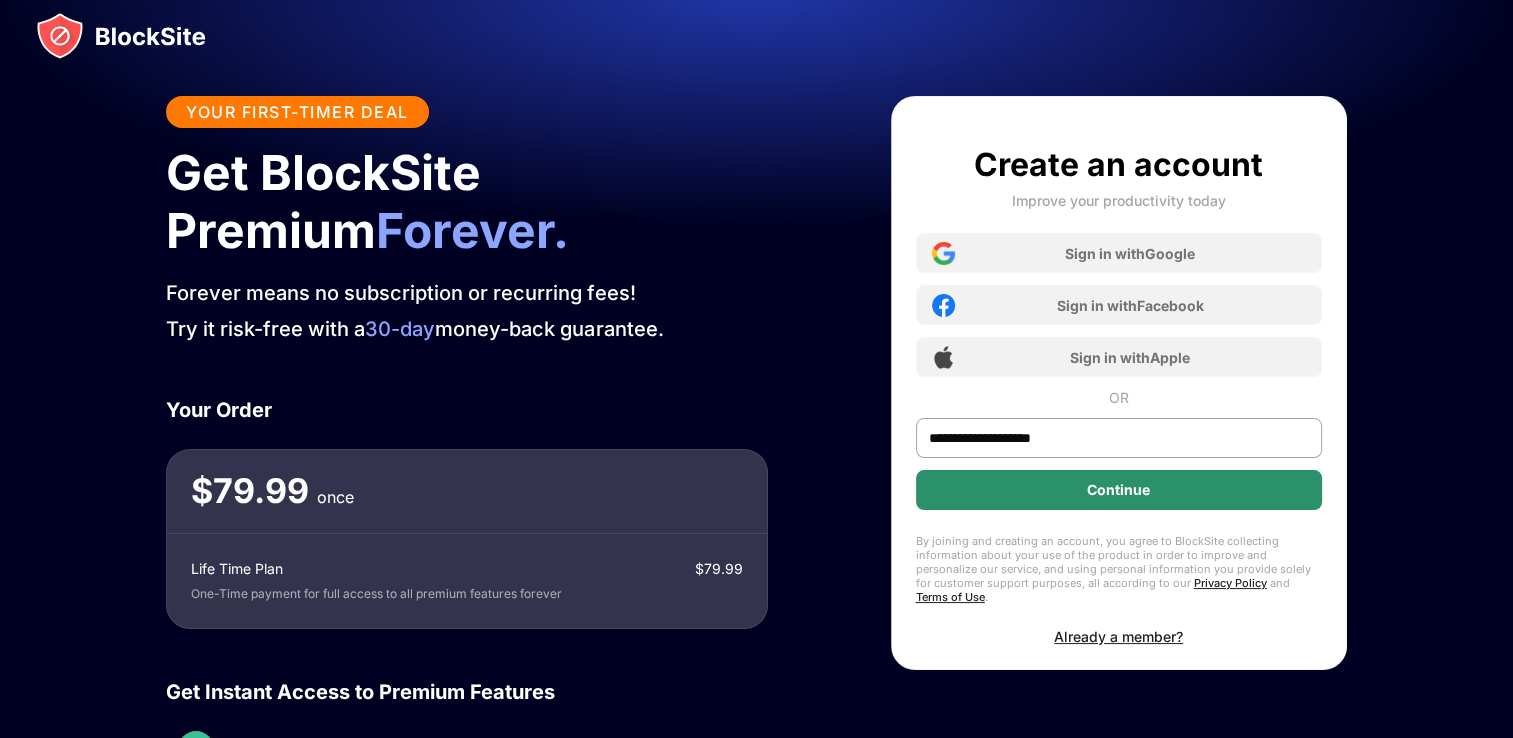 click on "Continue" at bounding box center [1119, 490] 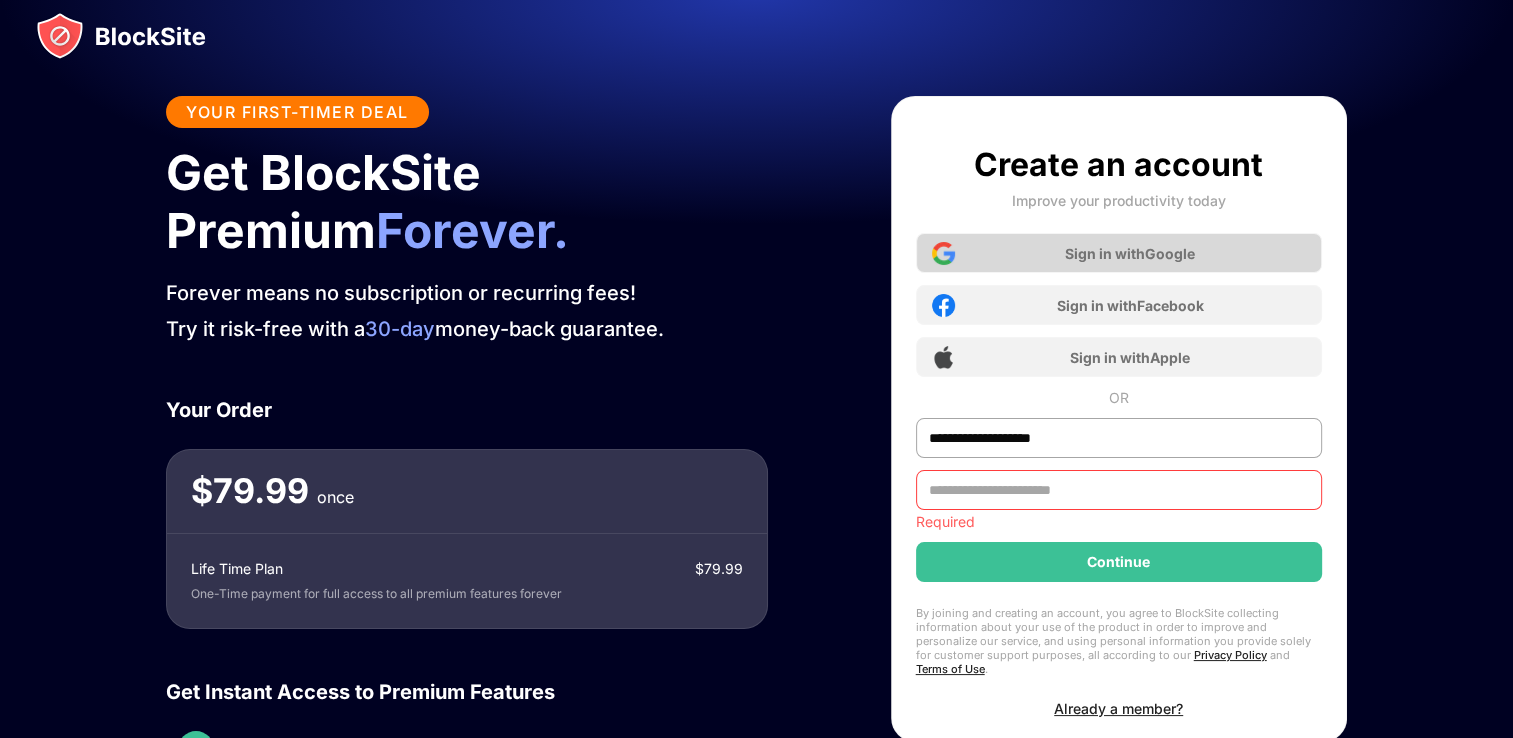 click on "Sign in with  Google" at bounding box center [1130, 253] 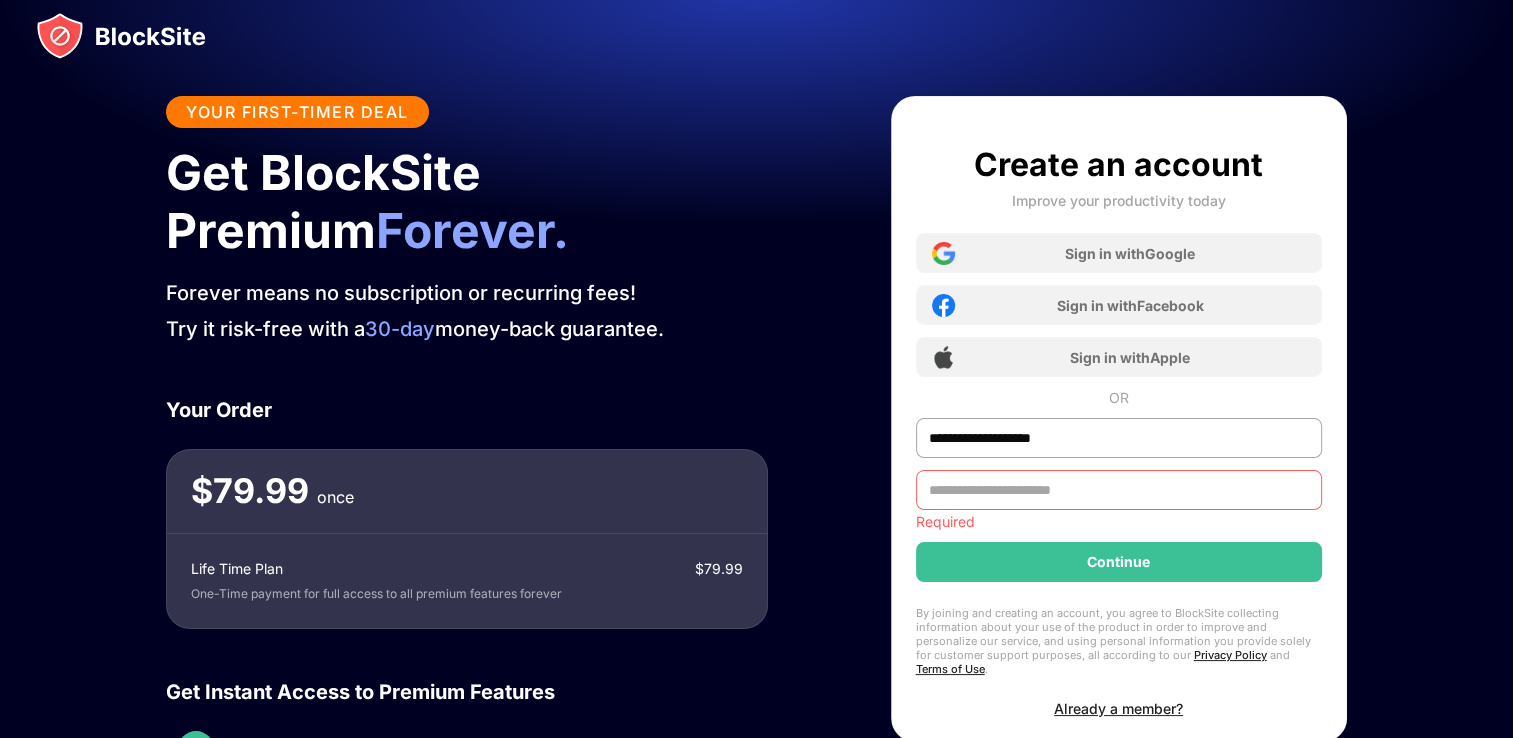 click at bounding box center (1119, 490) 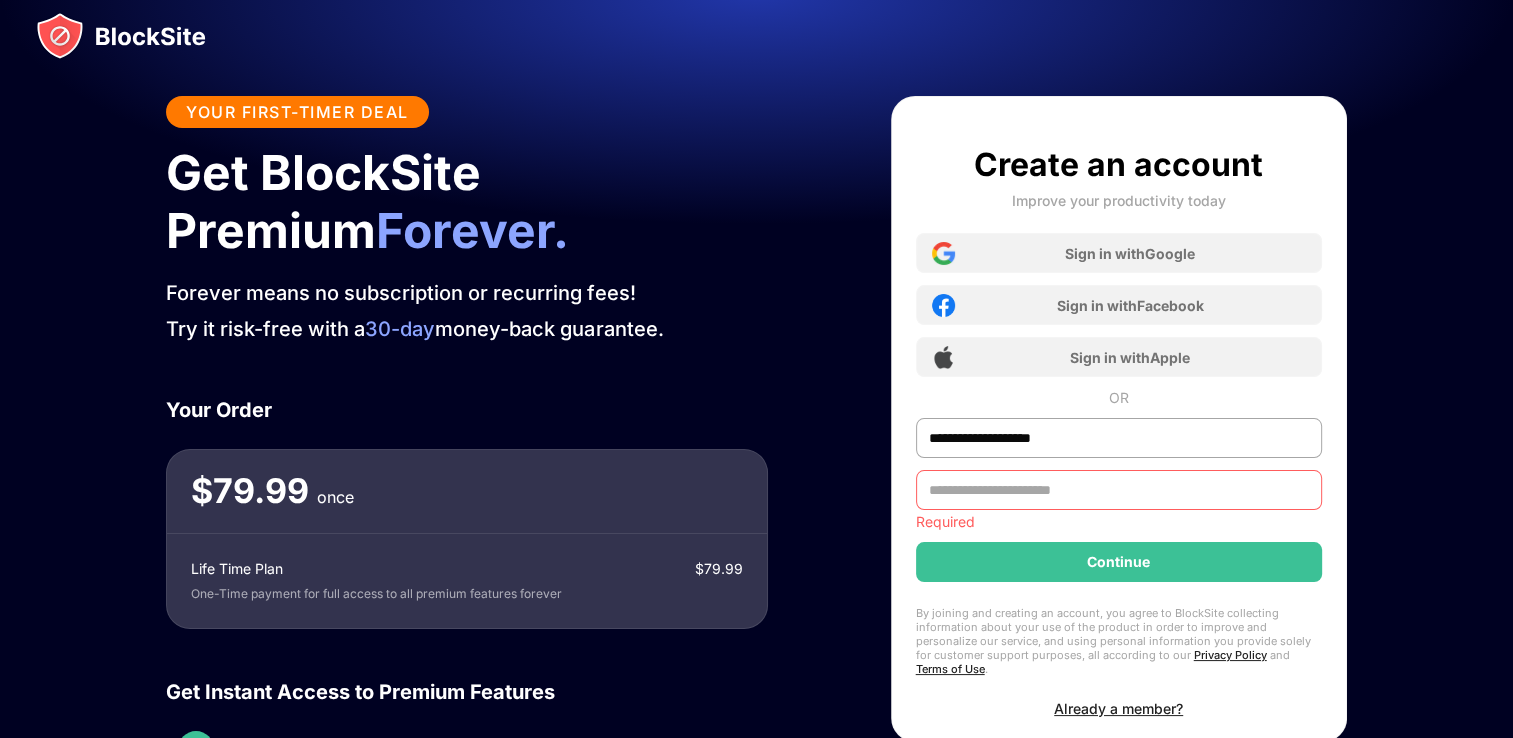 type on "**********" 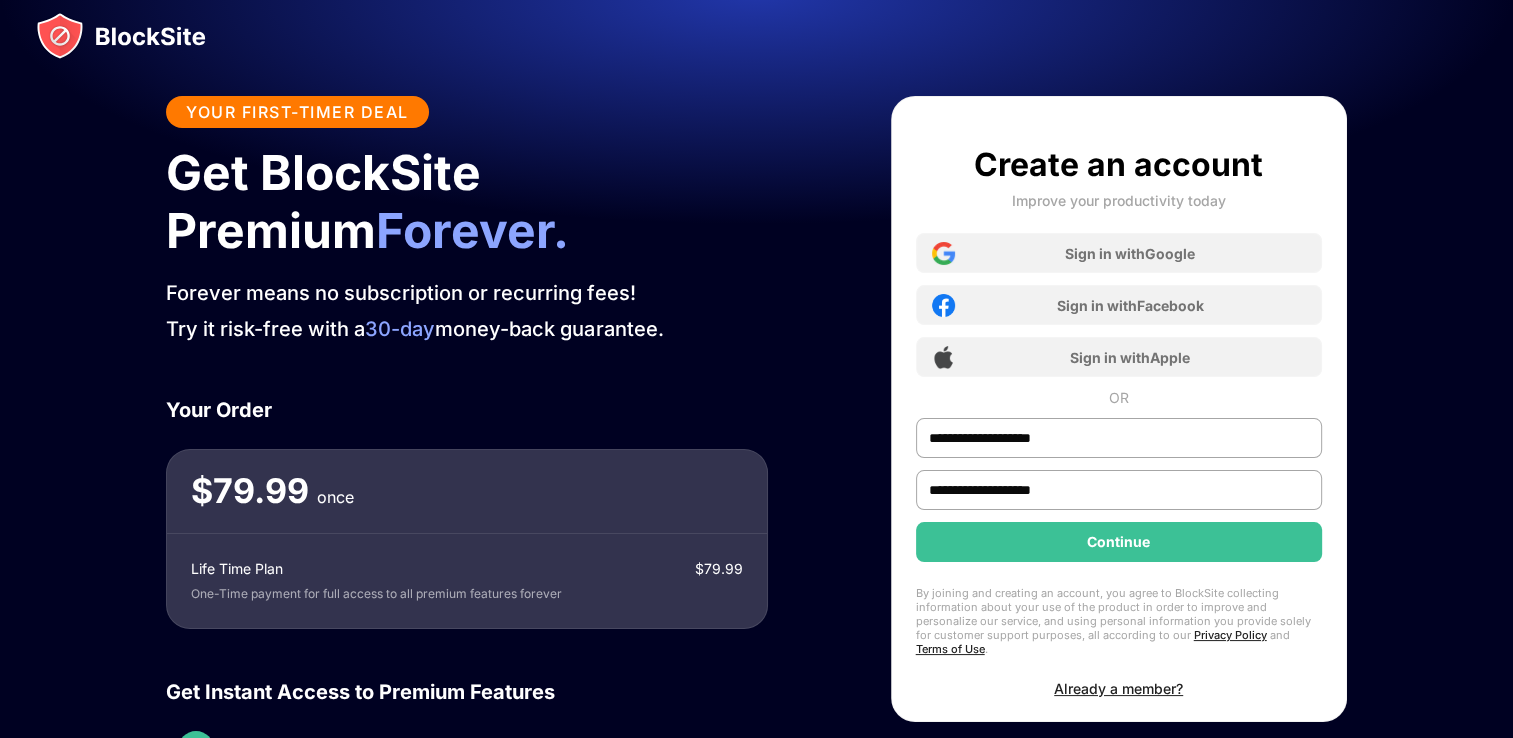 click on "**********" at bounding box center (1119, 421) 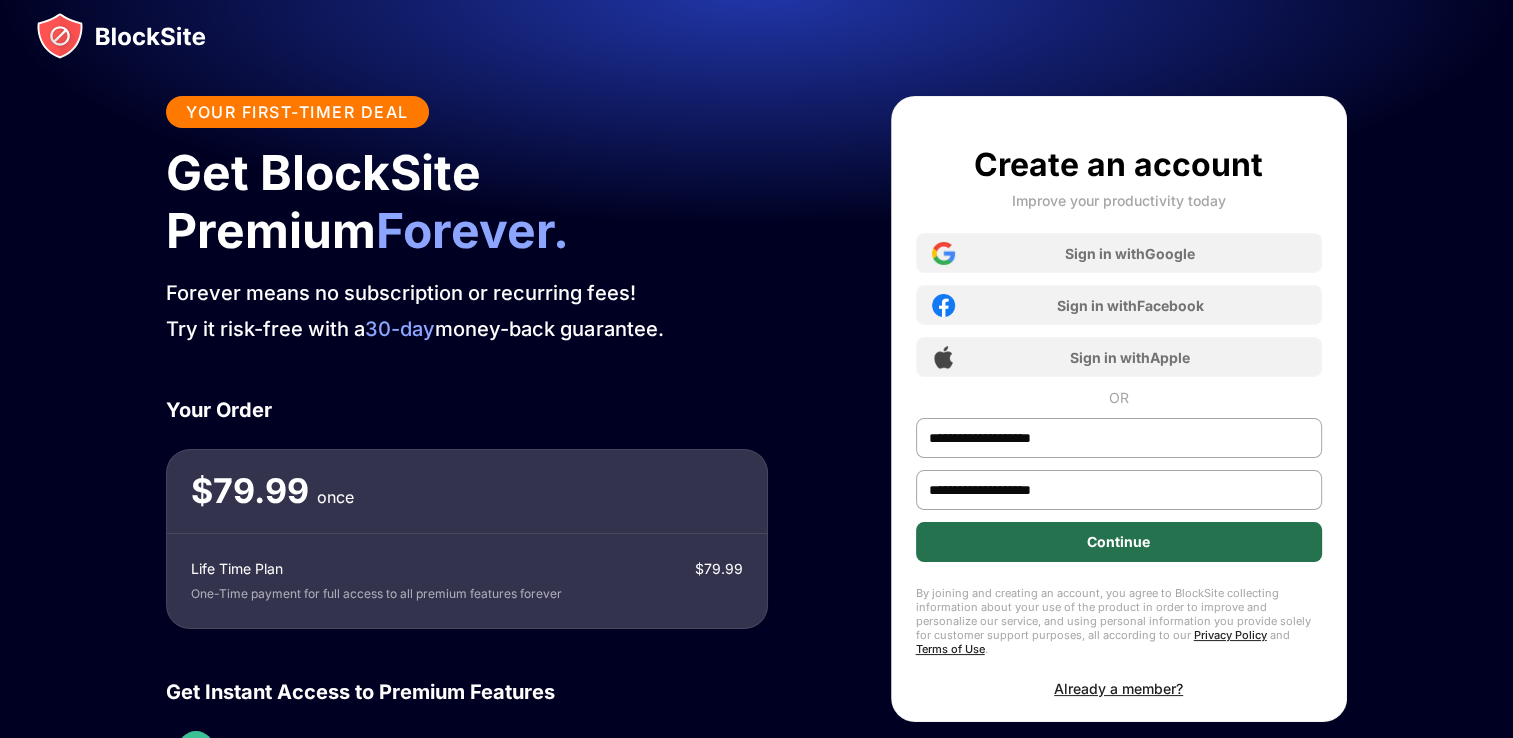 click on "Continue" at bounding box center [1118, 542] 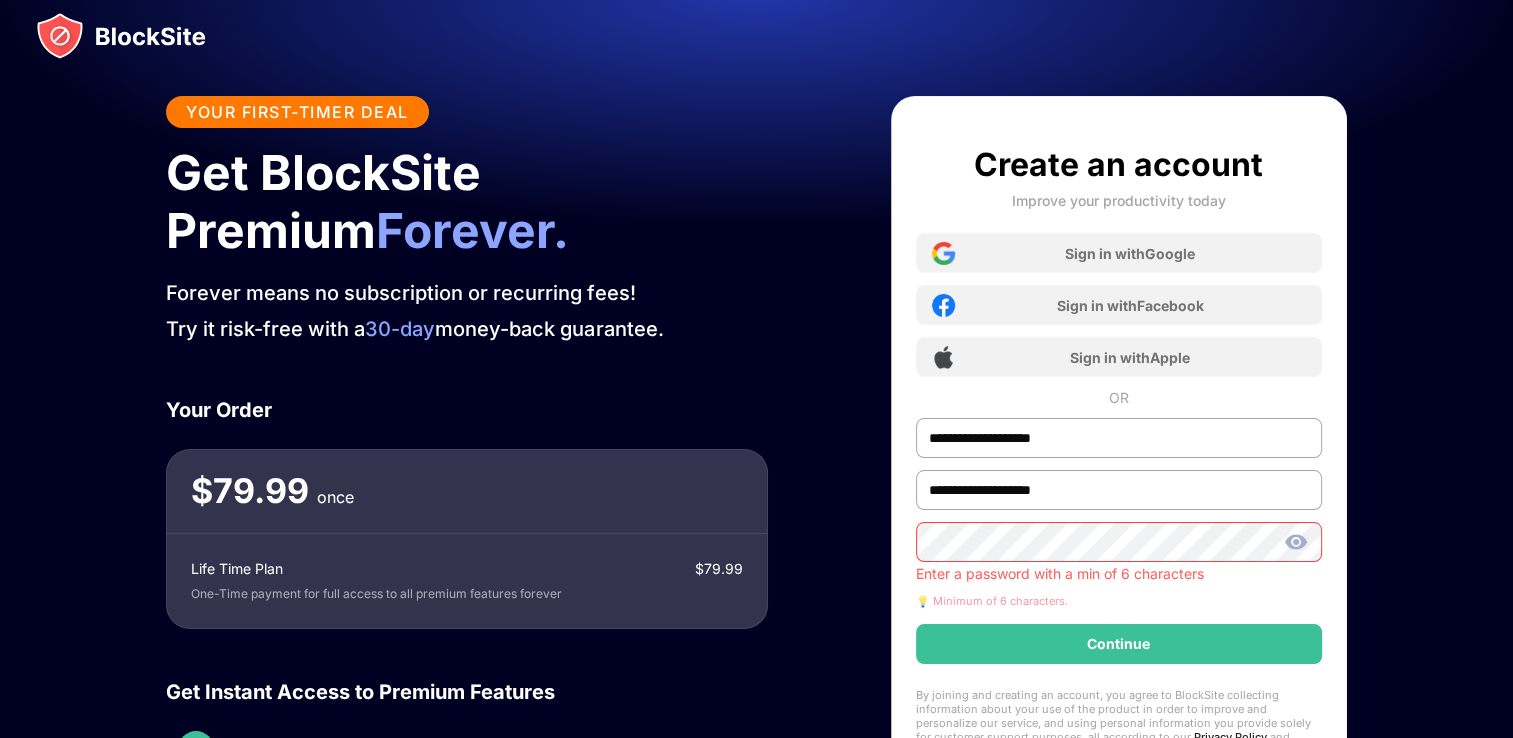 click at bounding box center (1296, 542) 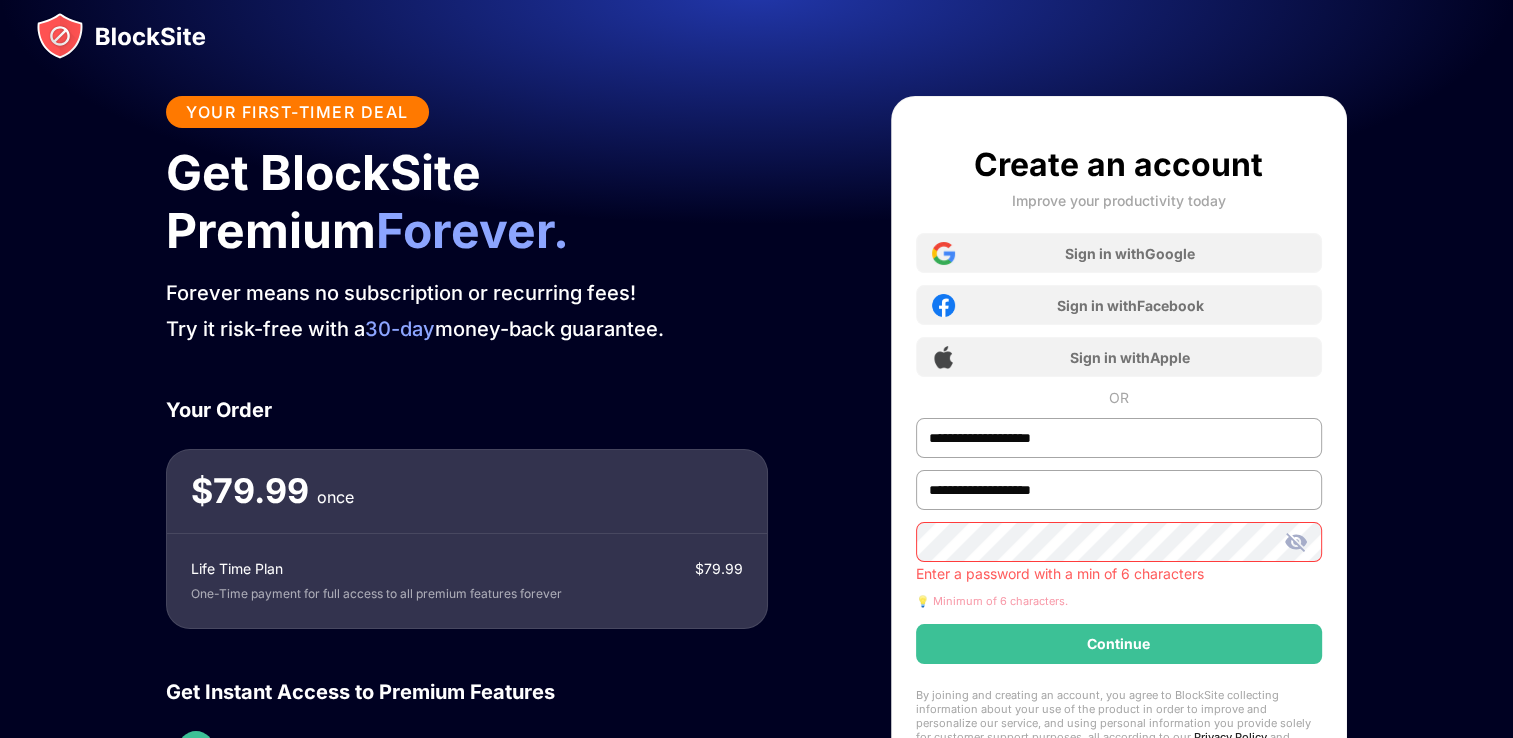 click at bounding box center [1296, 542] 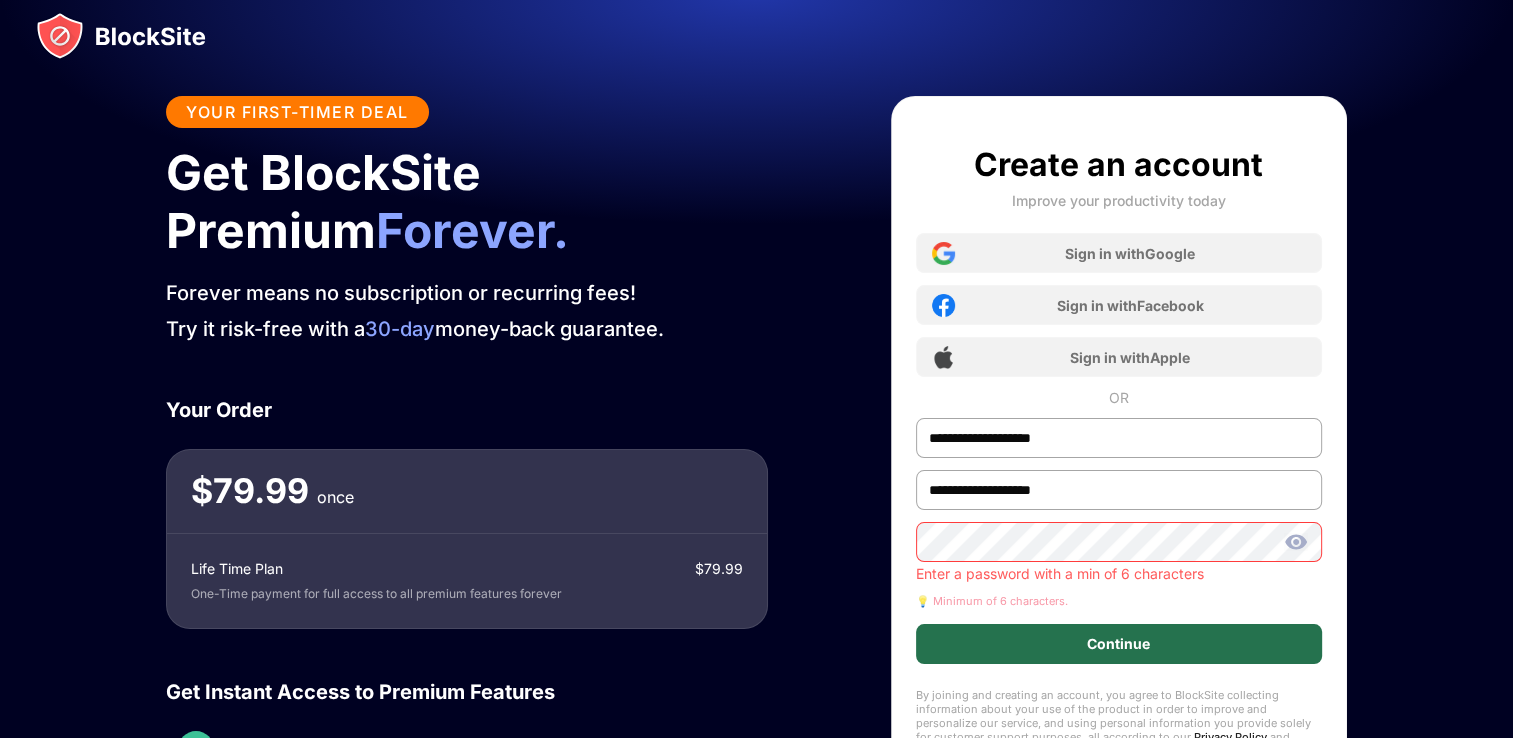 click on "Continue" at bounding box center (1119, 644) 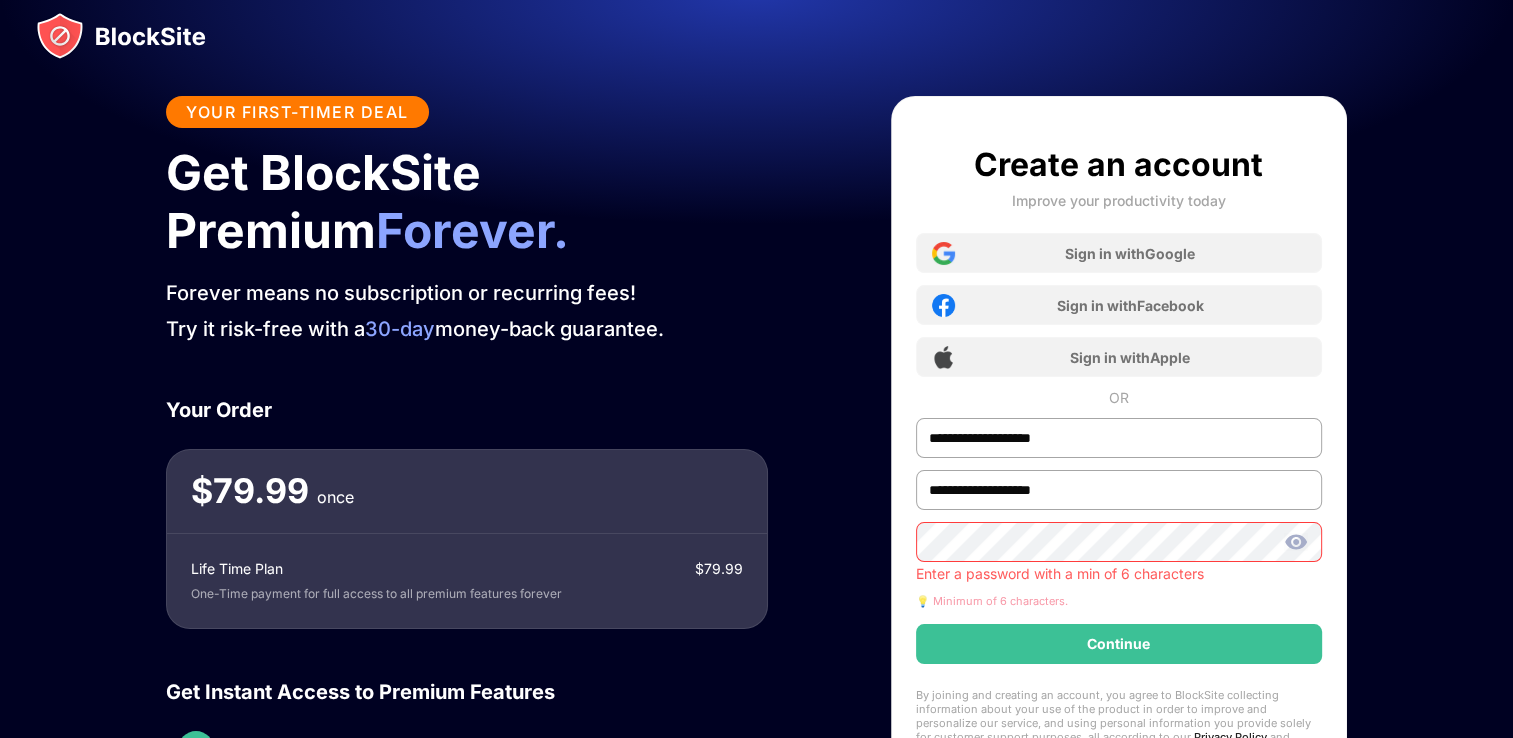 click on "Continue" at bounding box center [1118, 644] 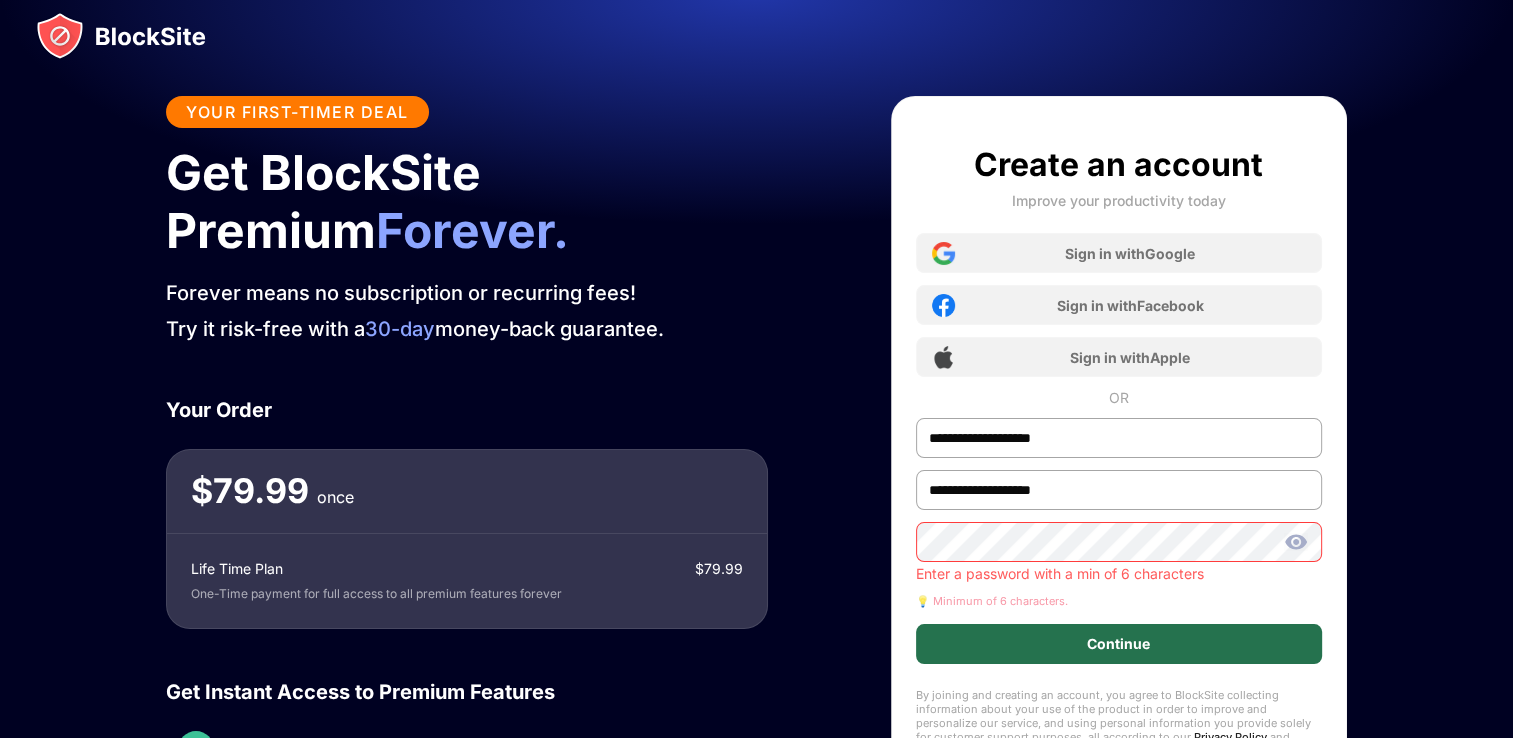 click on "Continue" at bounding box center [1118, 644] 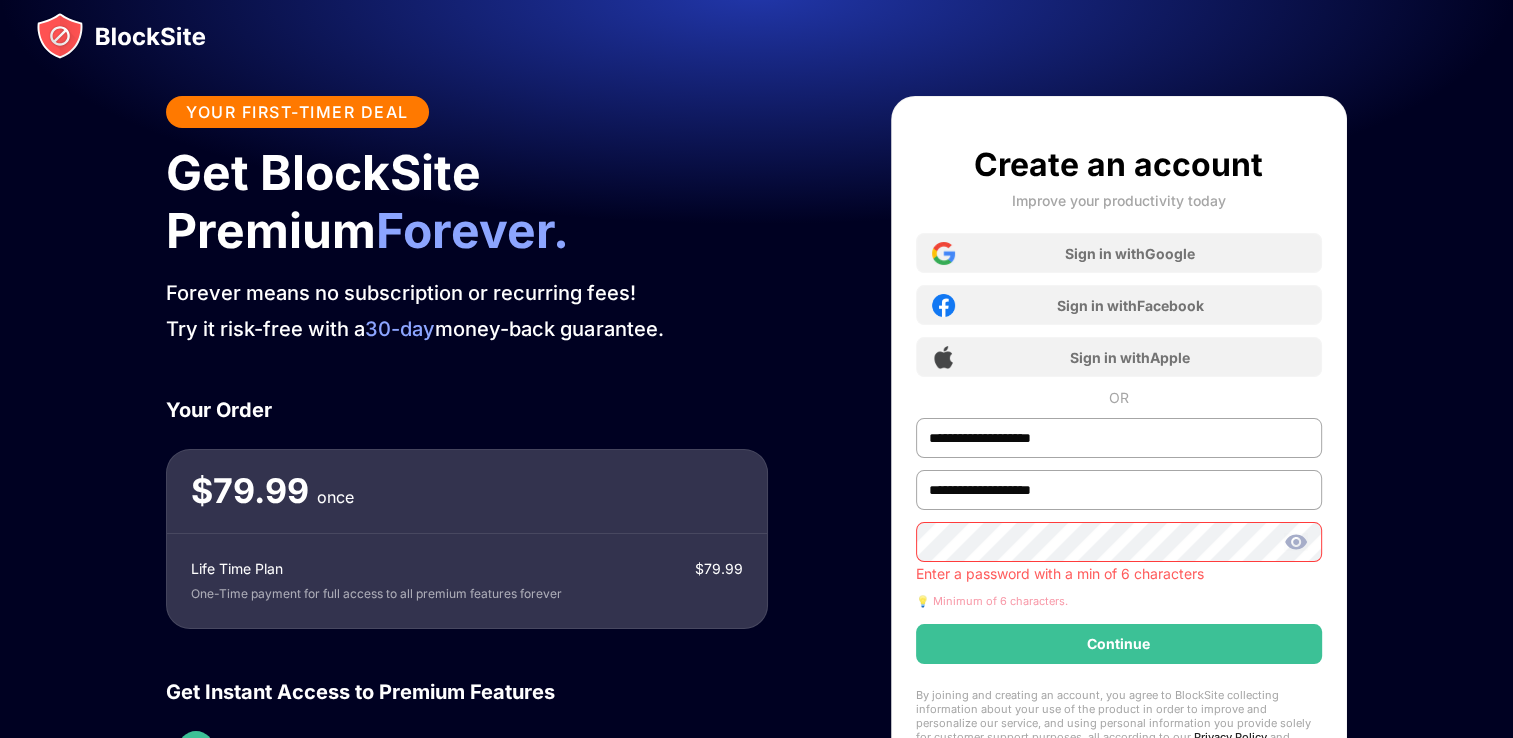 drag, startPoint x: 1130, startPoint y: 637, endPoint x: 1489, endPoint y: 567, distance: 365.76086 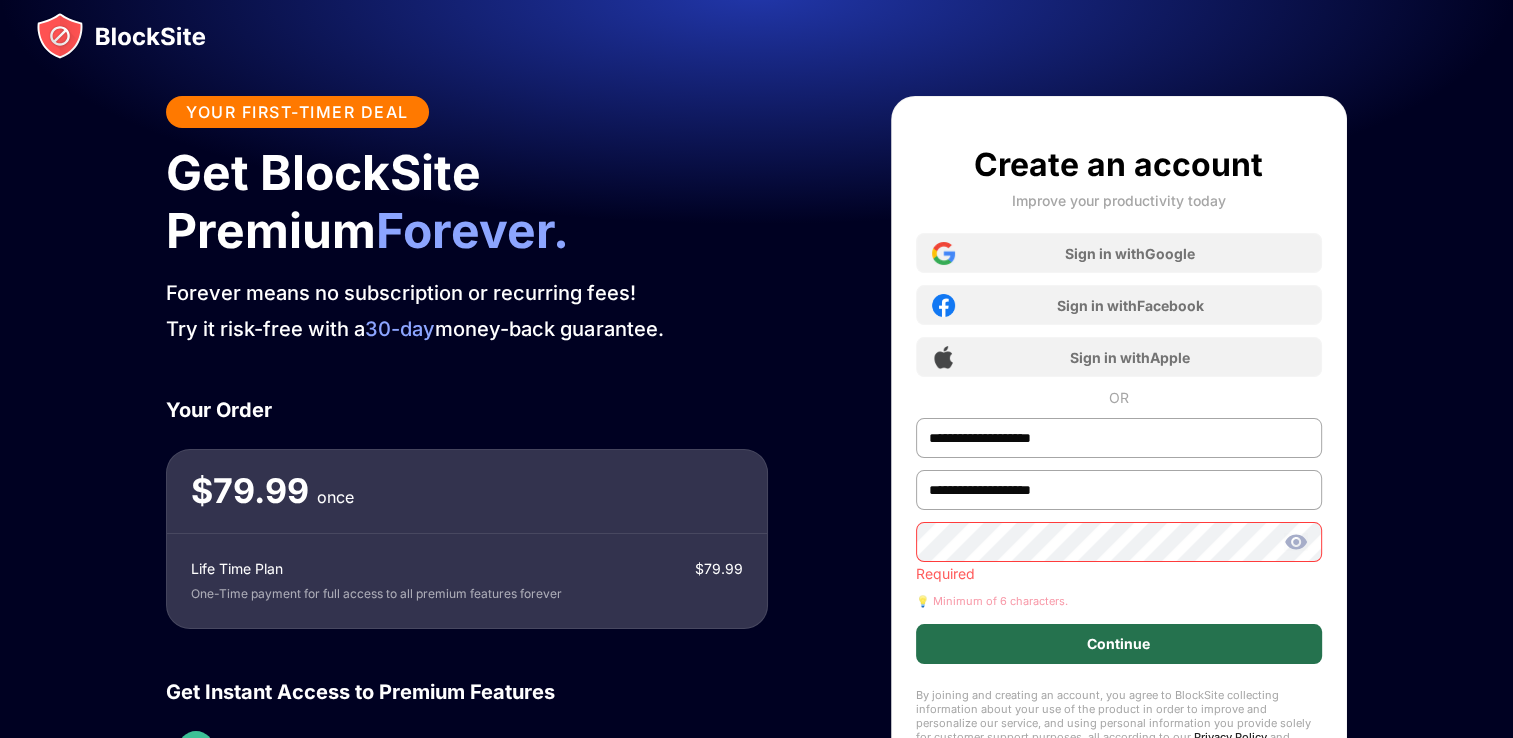 click on "Continue" at bounding box center [1119, 644] 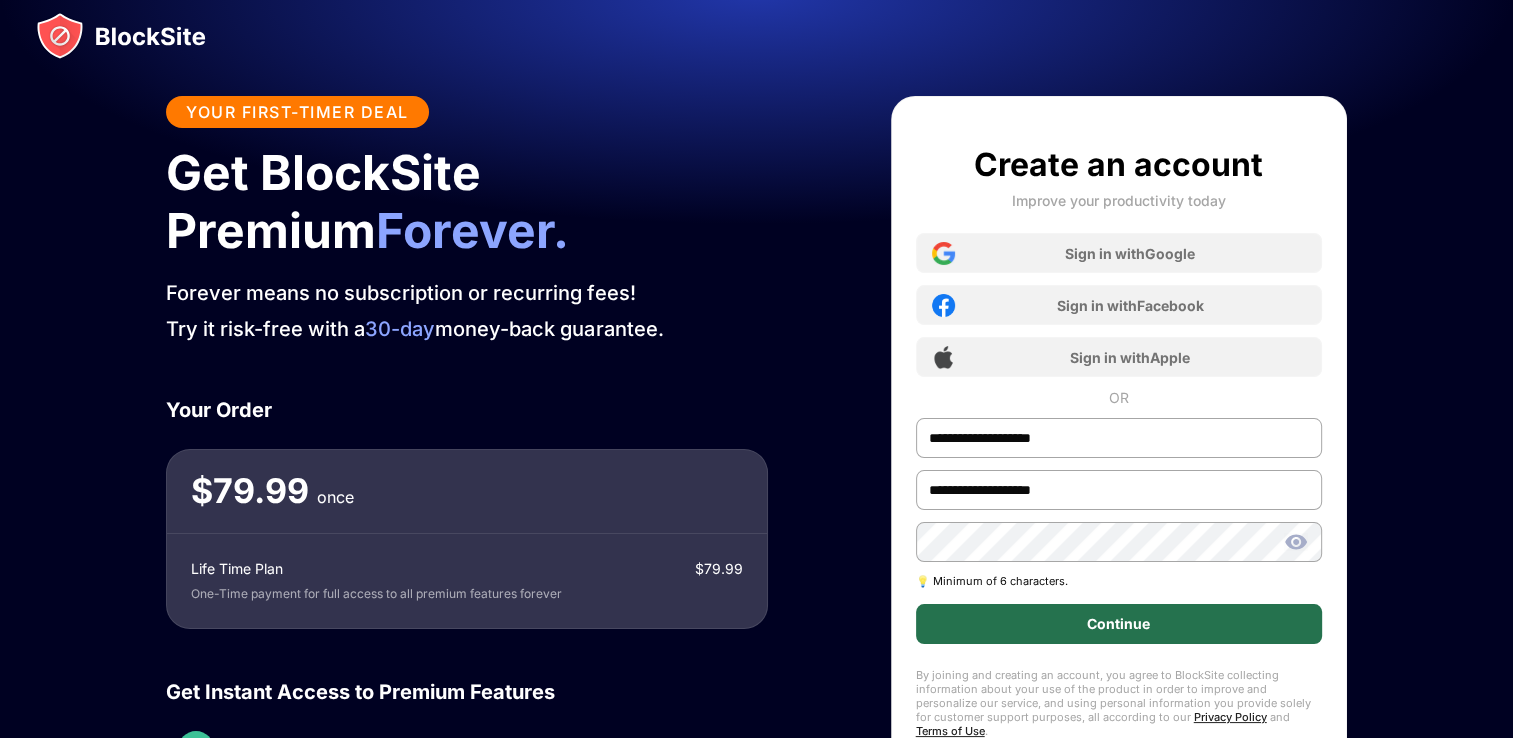 click on "Continue" at bounding box center [1119, 624] 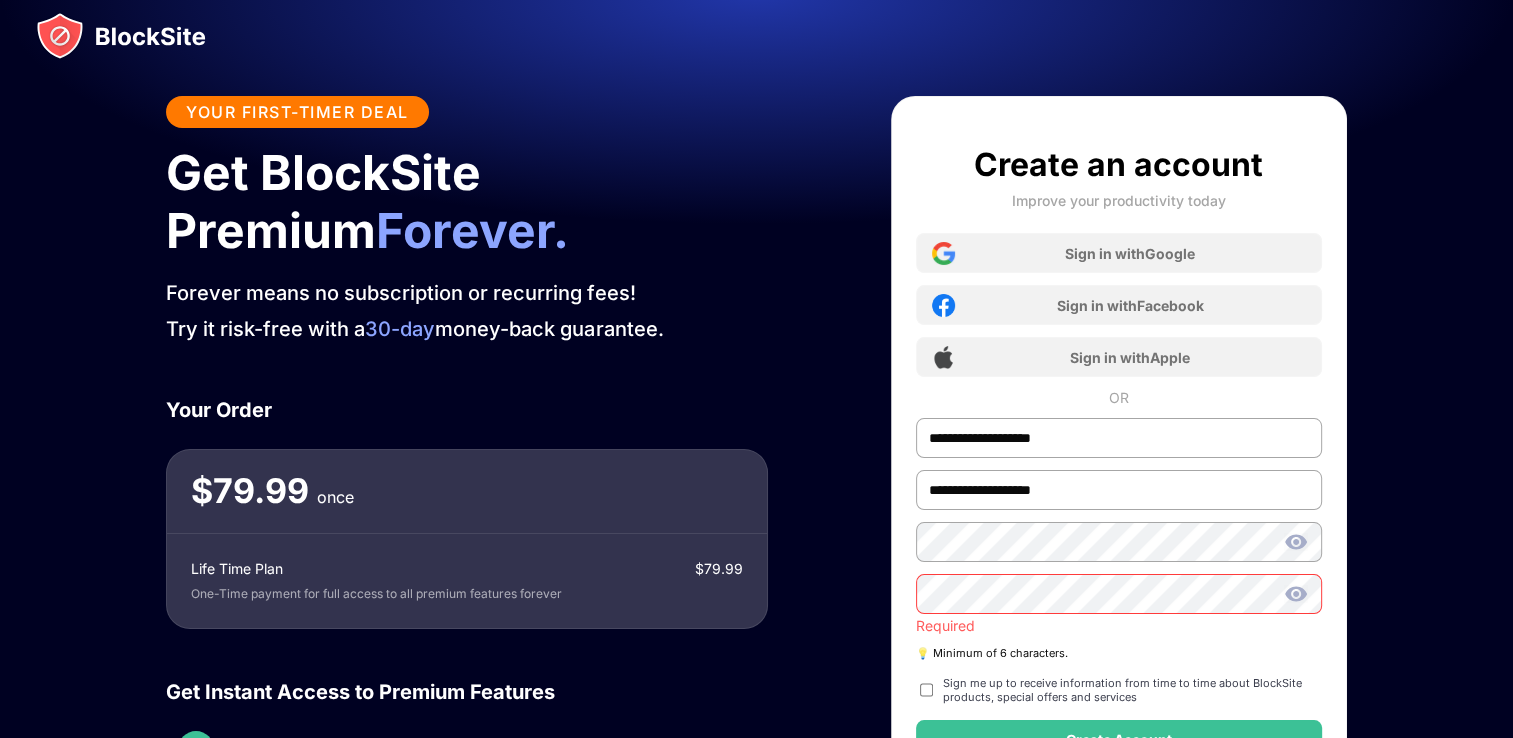 click on "**********" at bounding box center (1119, 499) 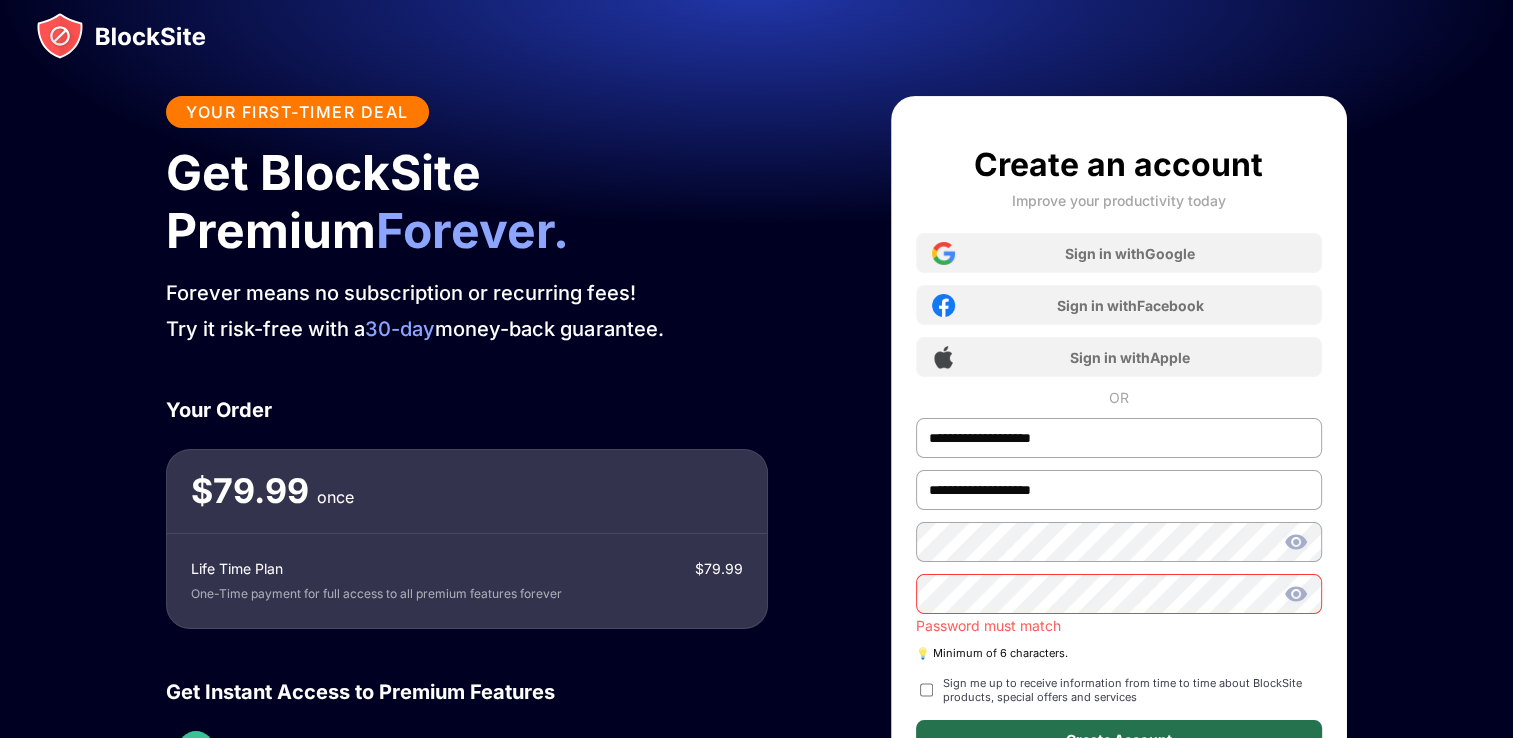 click on "Create Account" at bounding box center [1119, 740] 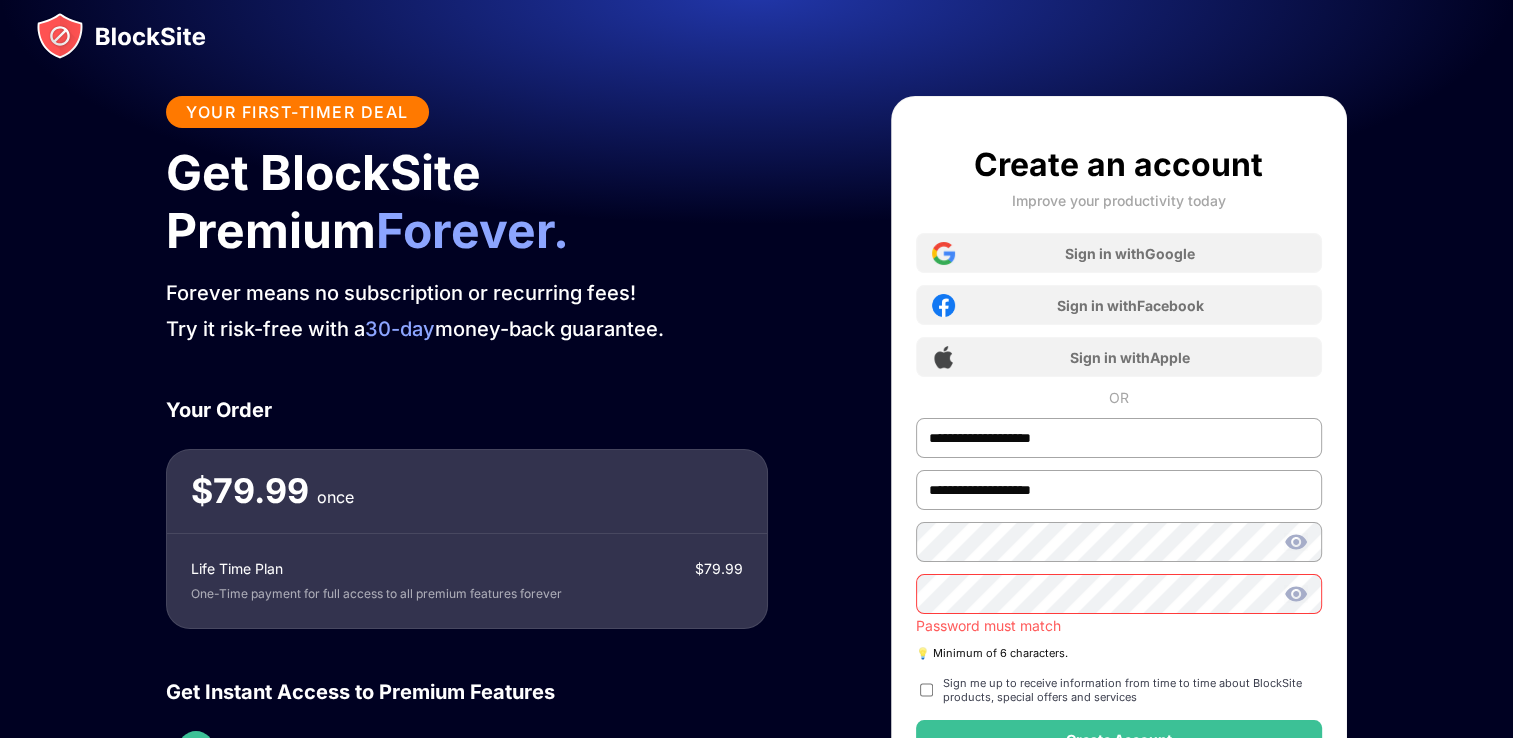 click on "Create Account" at bounding box center (1119, 740) 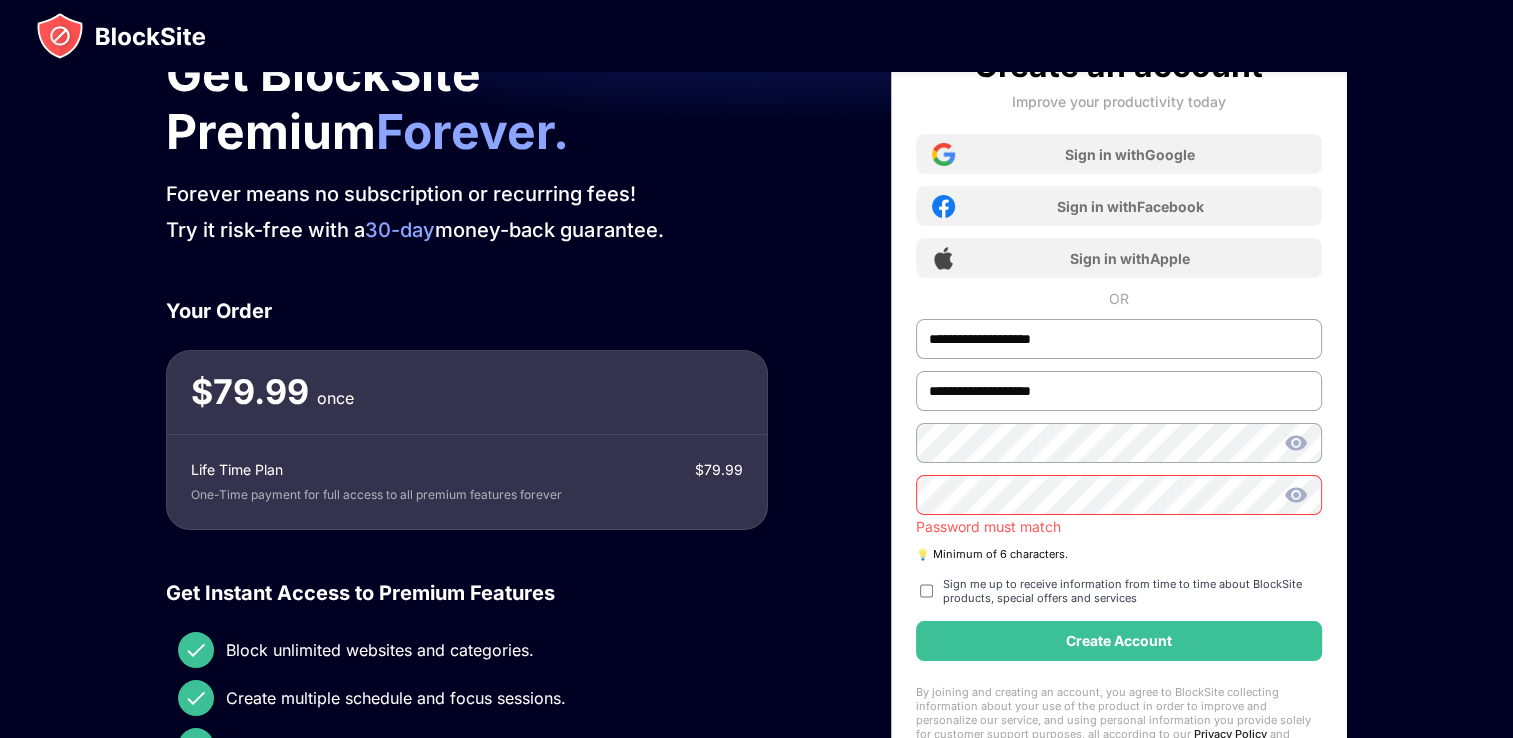 scroll, scrollTop: 88, scrollLeft: 0, axis: vertical 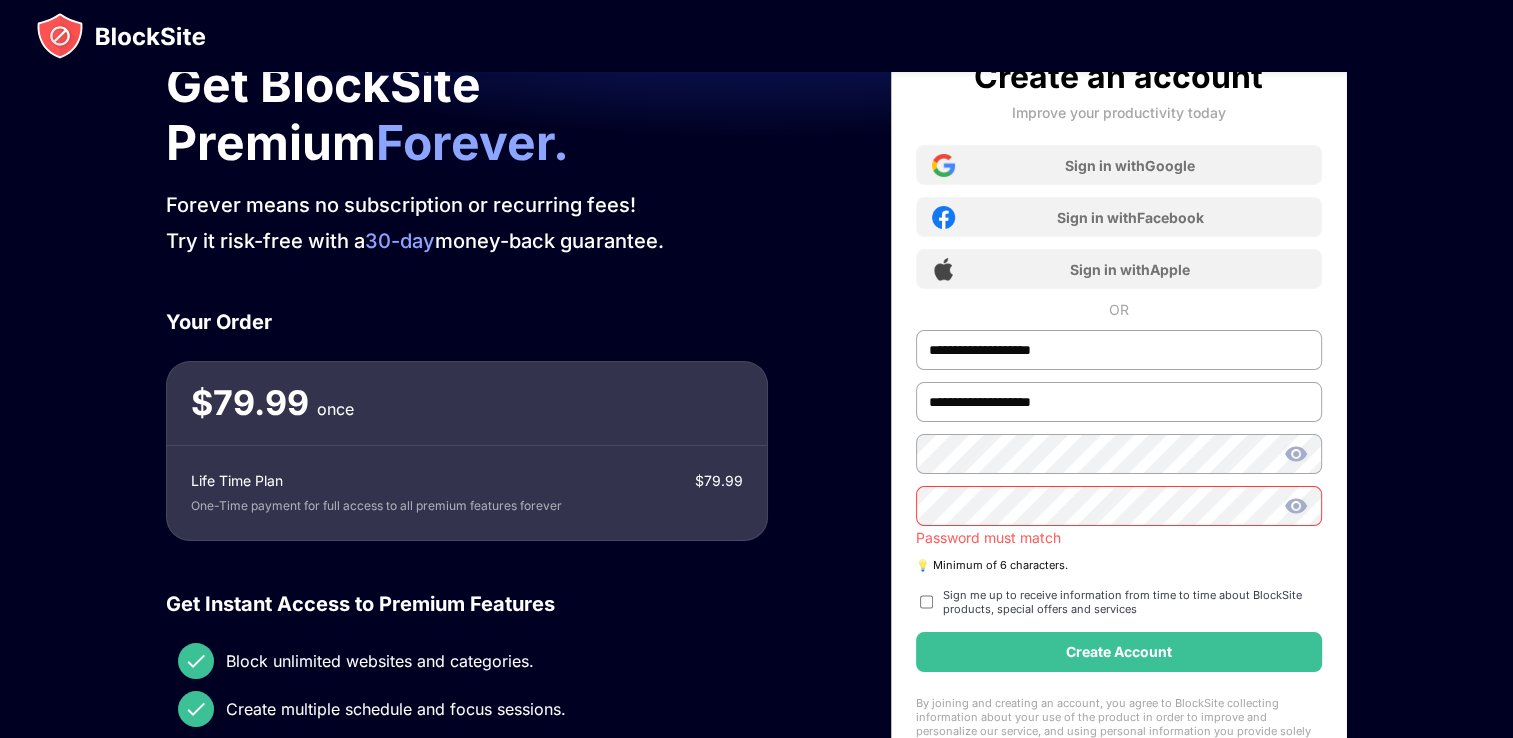 click at bounding box center (1296, 506) 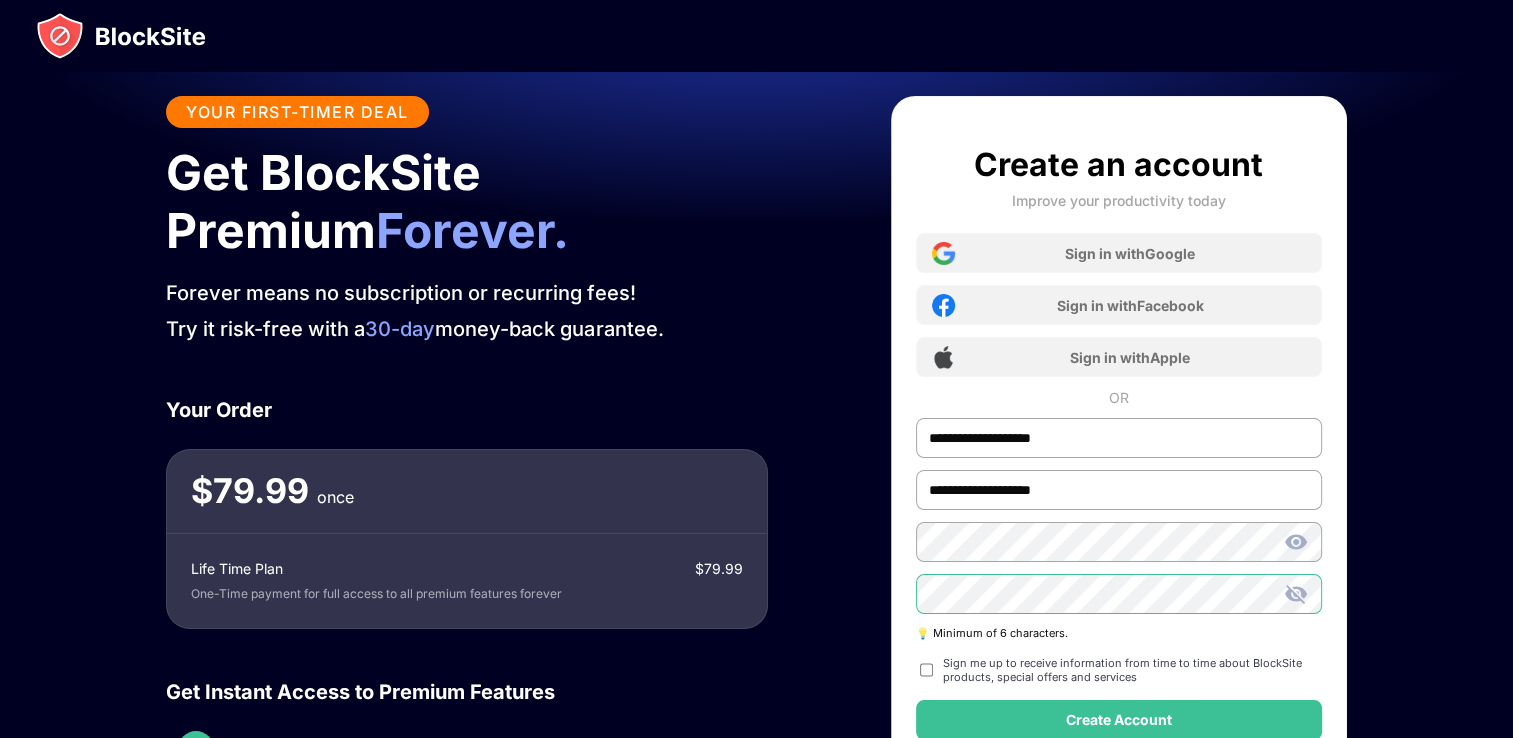 scroll, scrollTop: 516, scrollLeft: 0, axis: vertical 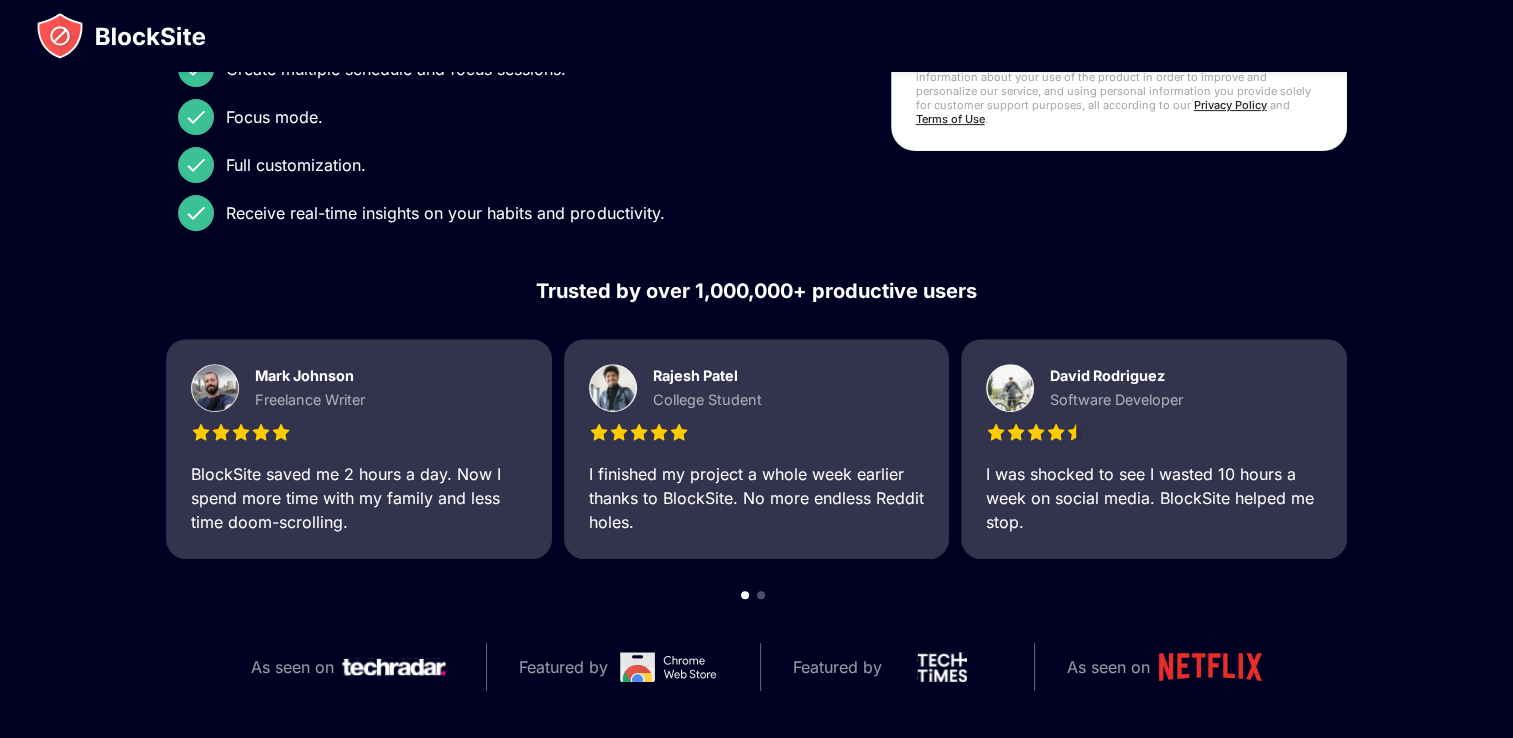 click at bounding box center [668, 667] 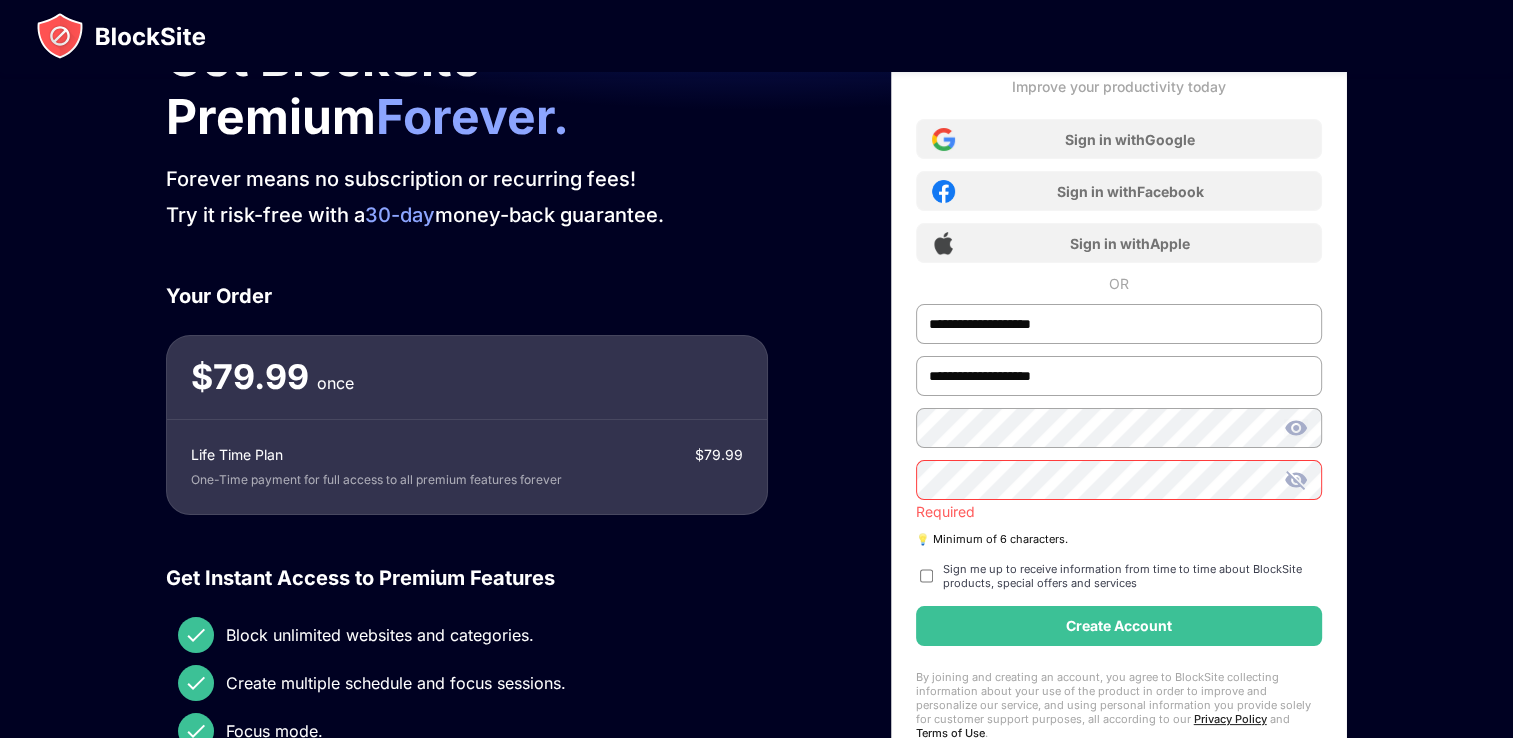 scroll, scrollTop: 106, scrollLeft: 0, axis: vertical 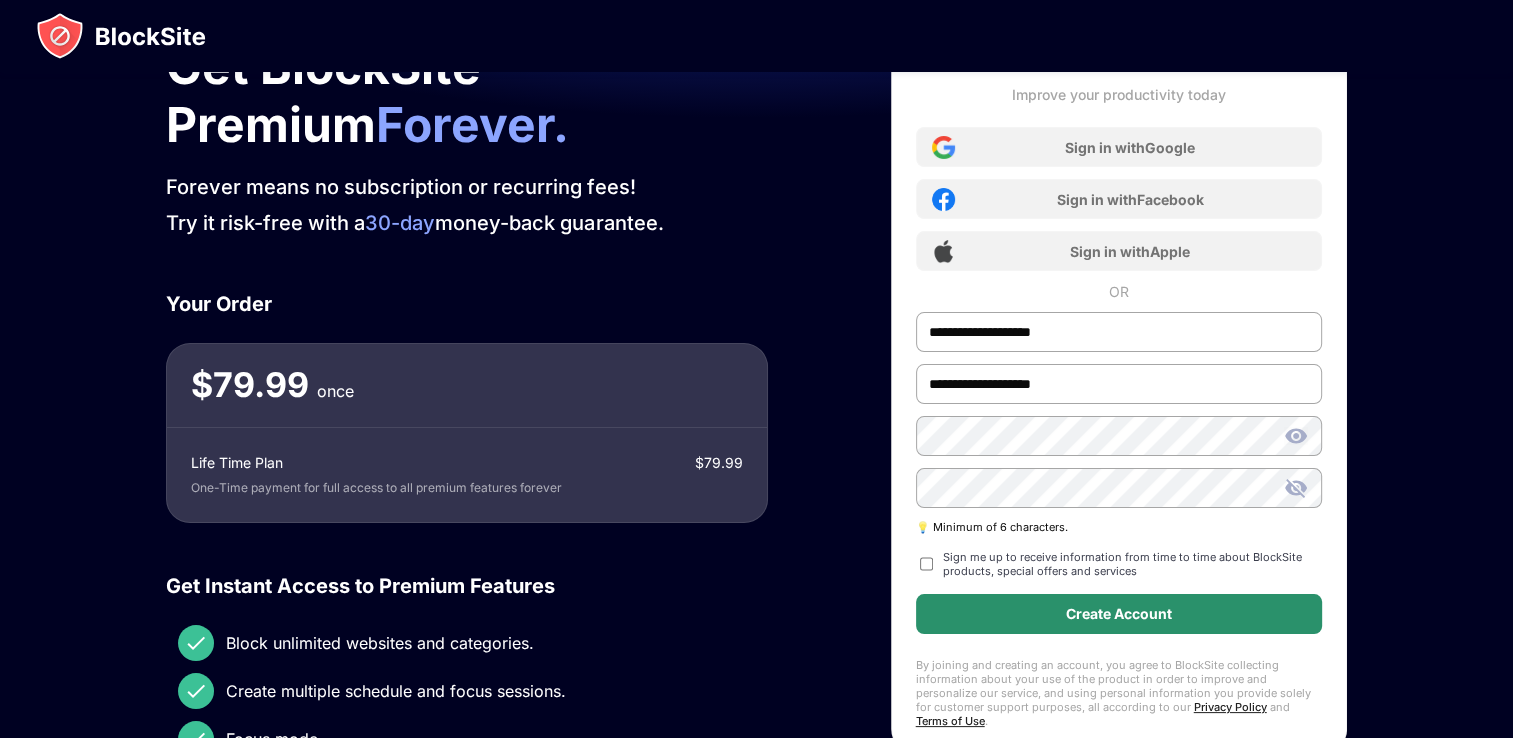 click on "**********" at bounding box center (1119, 383) 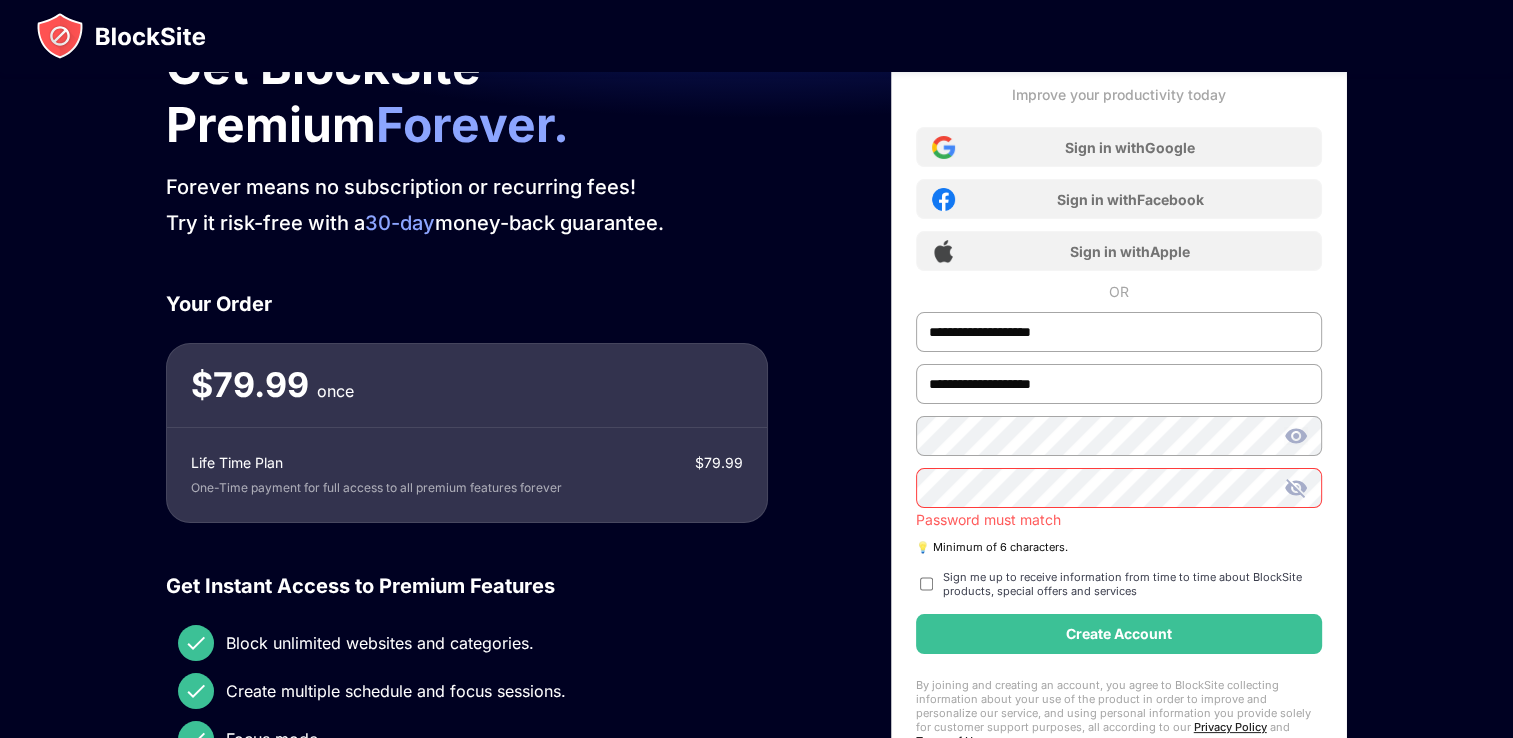 click on "Sign me up to receive information from time to time about BlockSite products, special offers and services" at bounding box center [1119, 584] 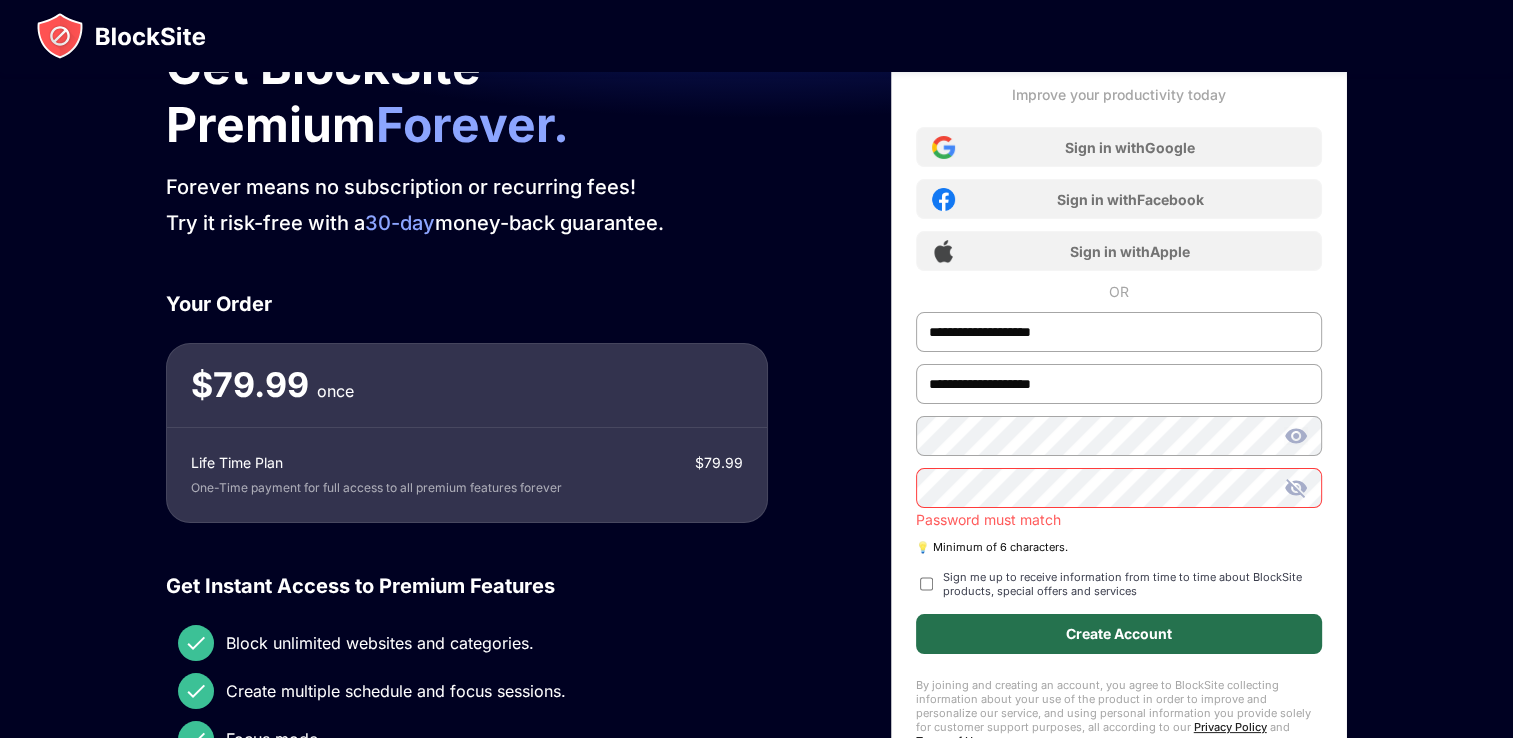 click on "Create Account" at bounding box center [1119, 634] 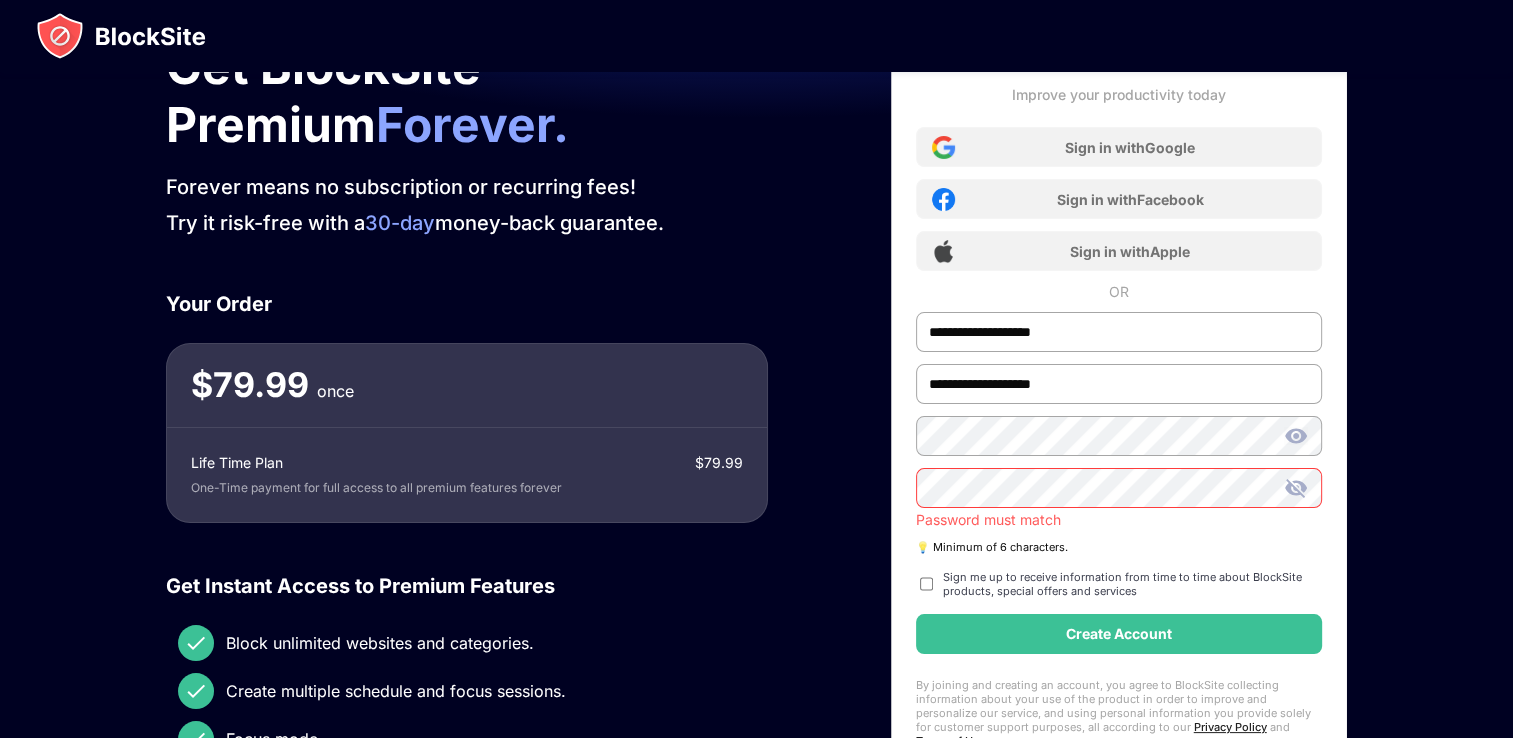 click at bounding box center (1296, 488) 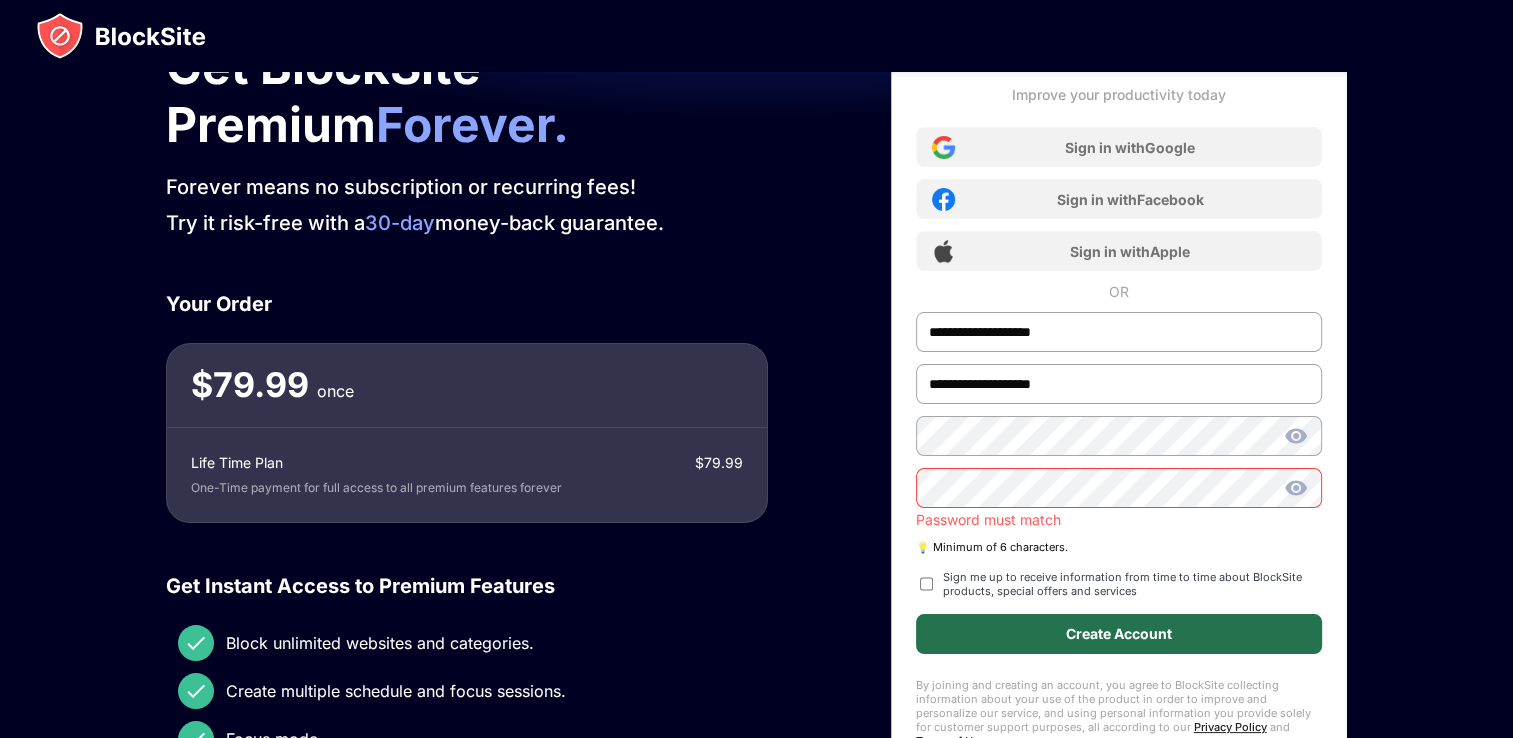 click on "Create Account" at bounding box center [1119, 634] 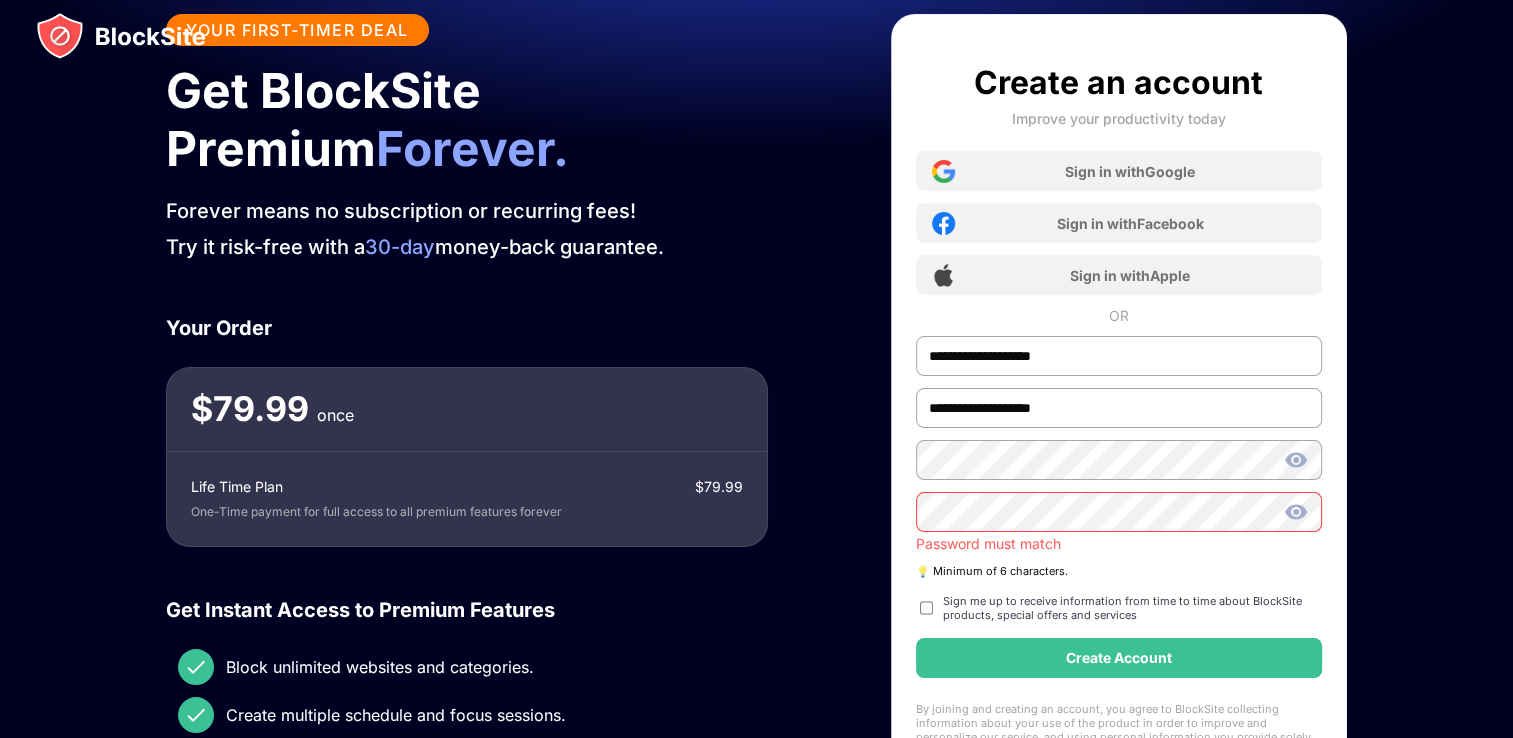scroll, scrollTop: 0, scrollLeft: 0, axis: both 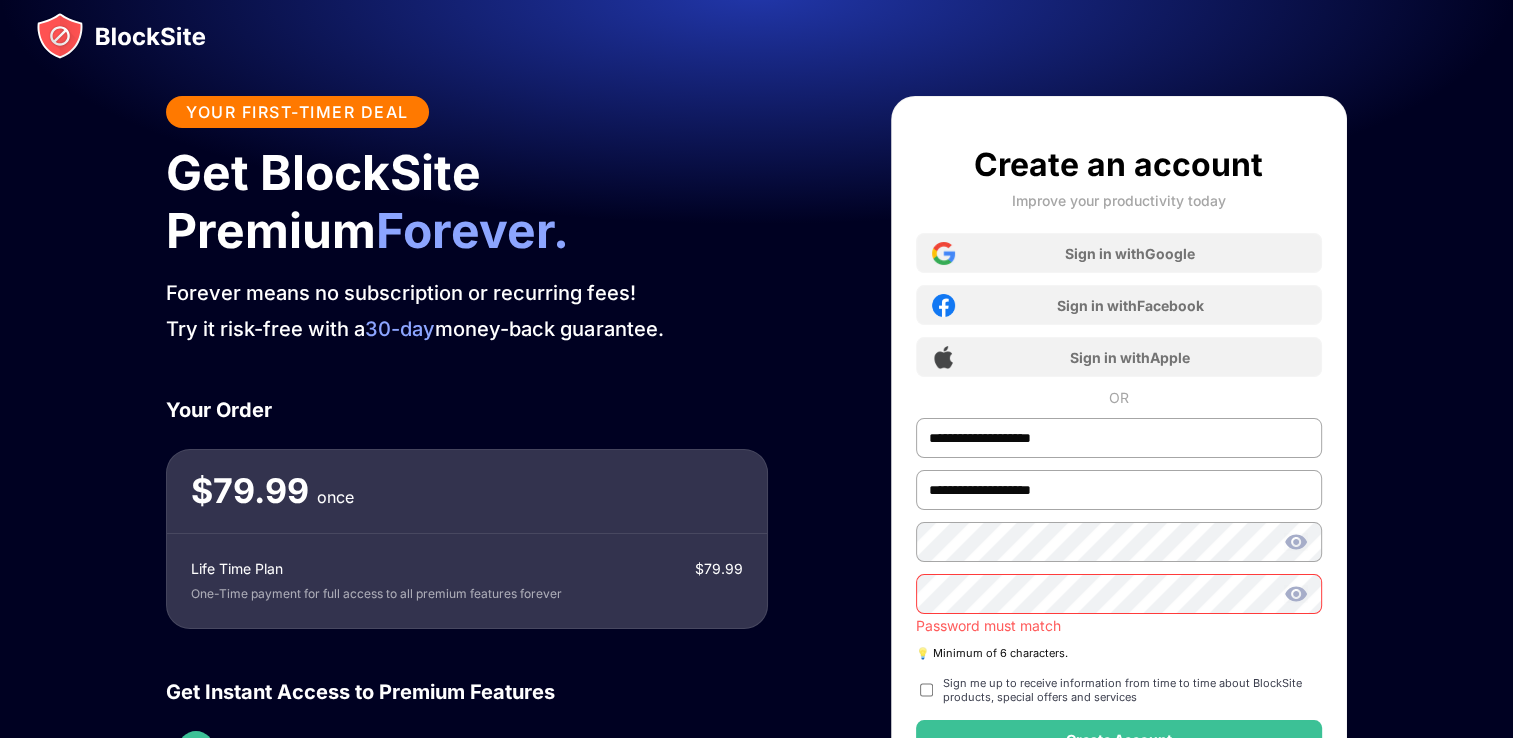 click on "YOUR FIRST-TIMER DEAL" at bounding box center (297, 112) 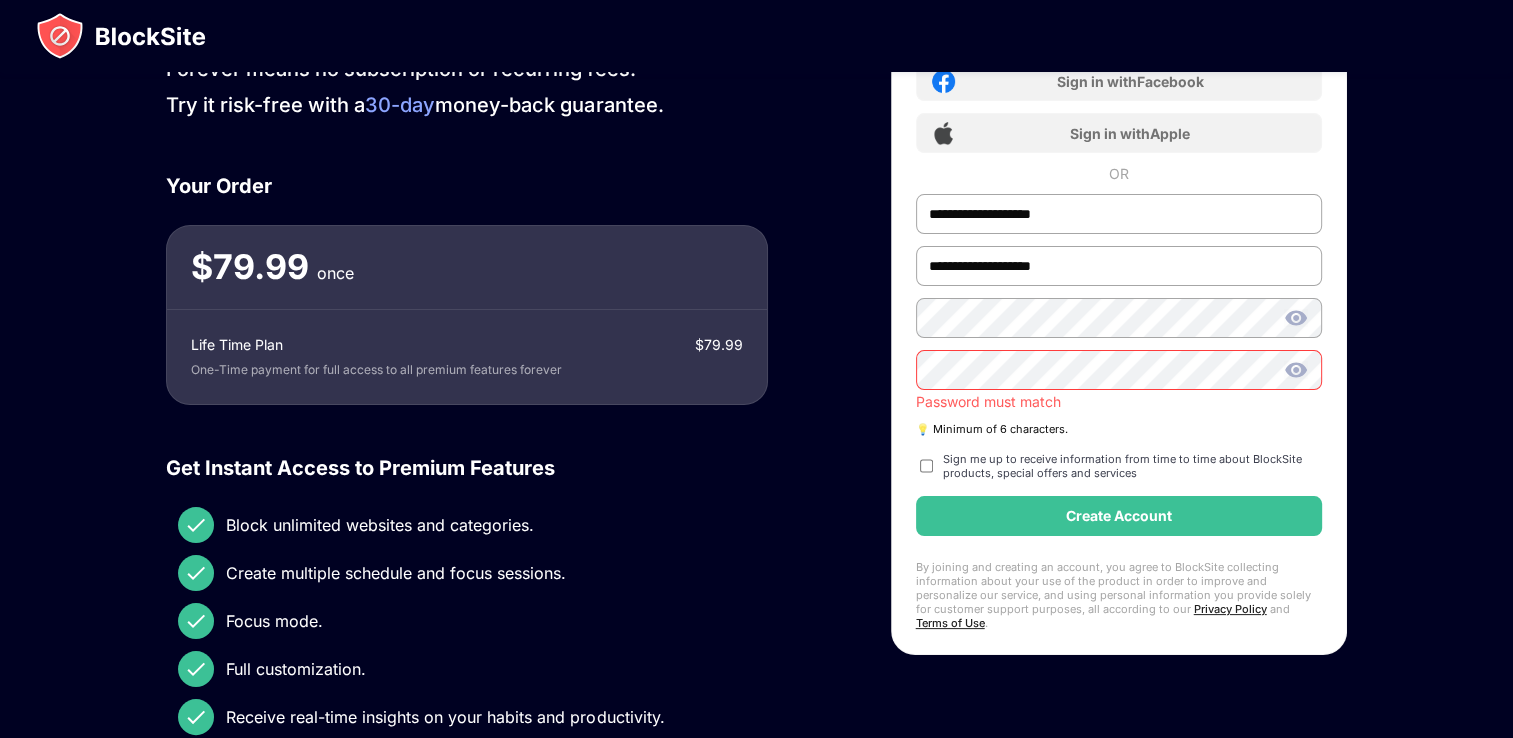 scroll, scrollTop: 240, scrollLeft: 0, axis: vertical 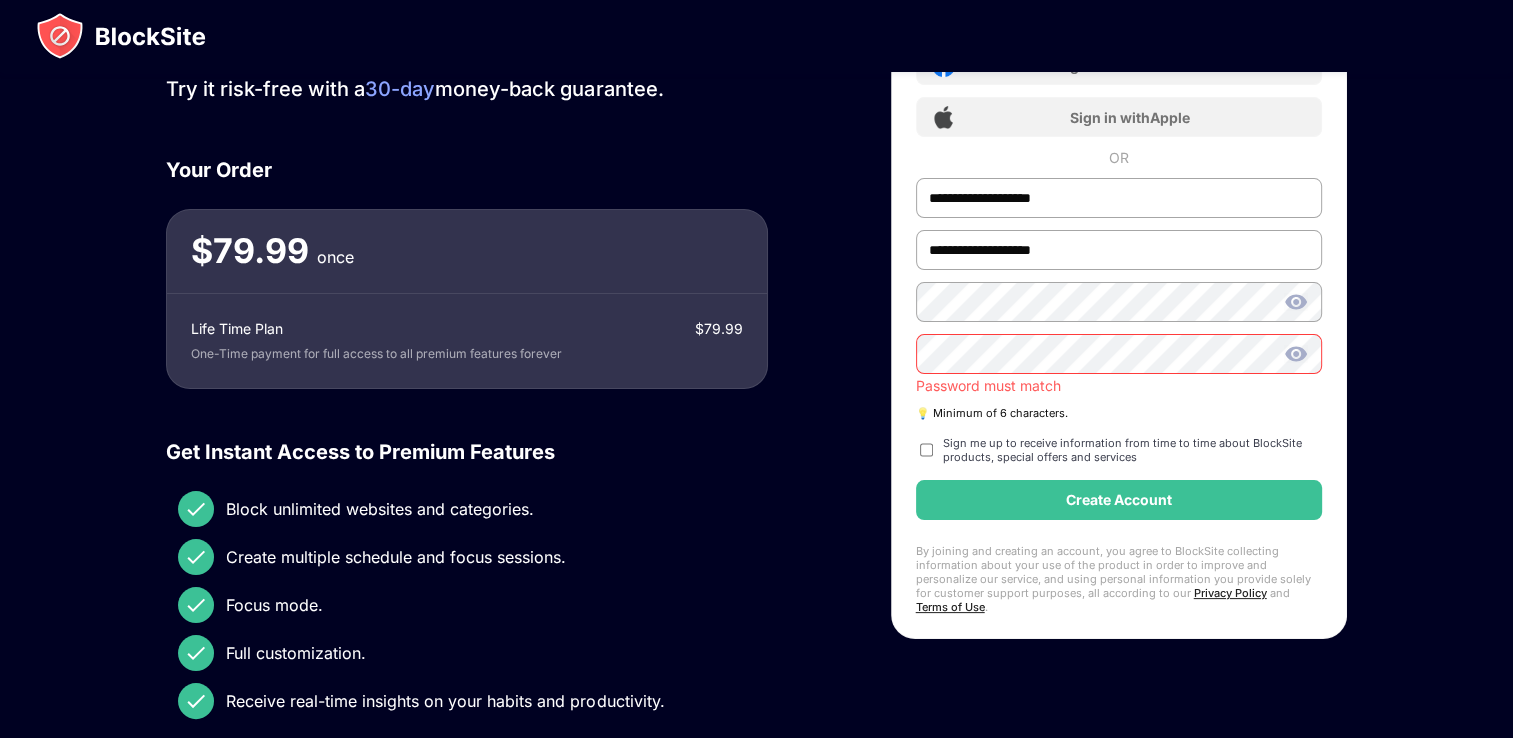 click on "💡 Minimum of 6 characters." at bounding box center [1119, 413] 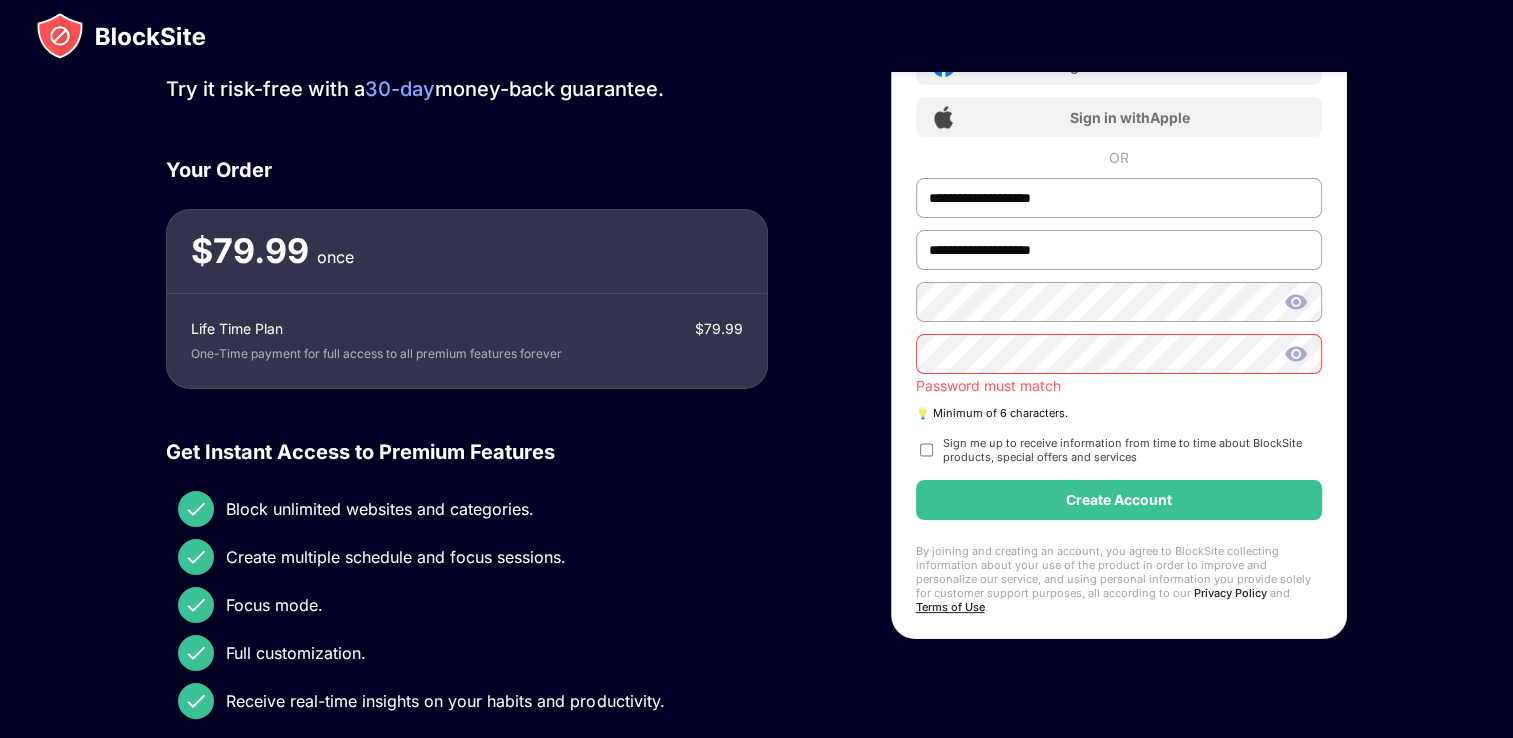 click on "Privacy Policy" at bounding box center (1230, 593) 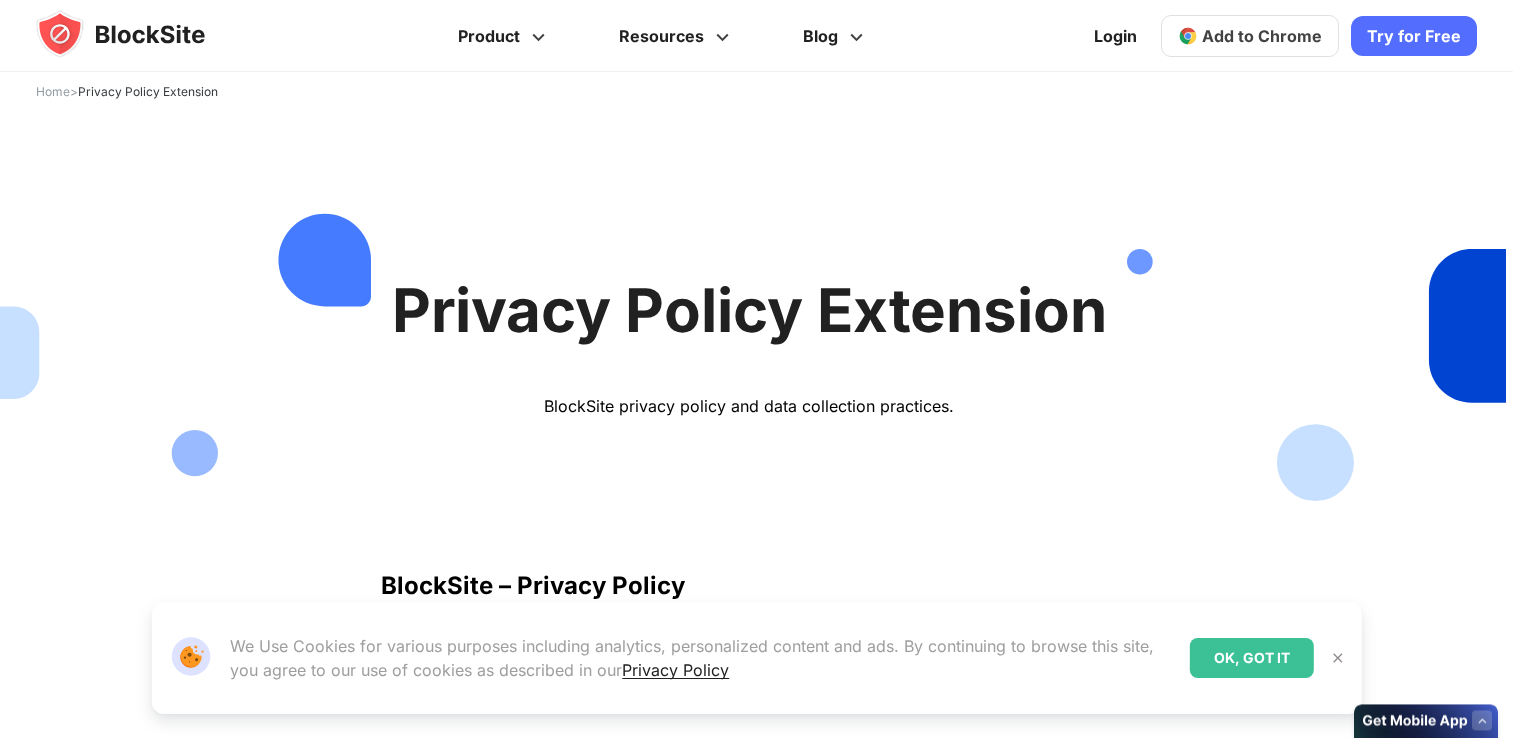 scroll, scrollTop: 0, scrollLeft: 0, axis: both 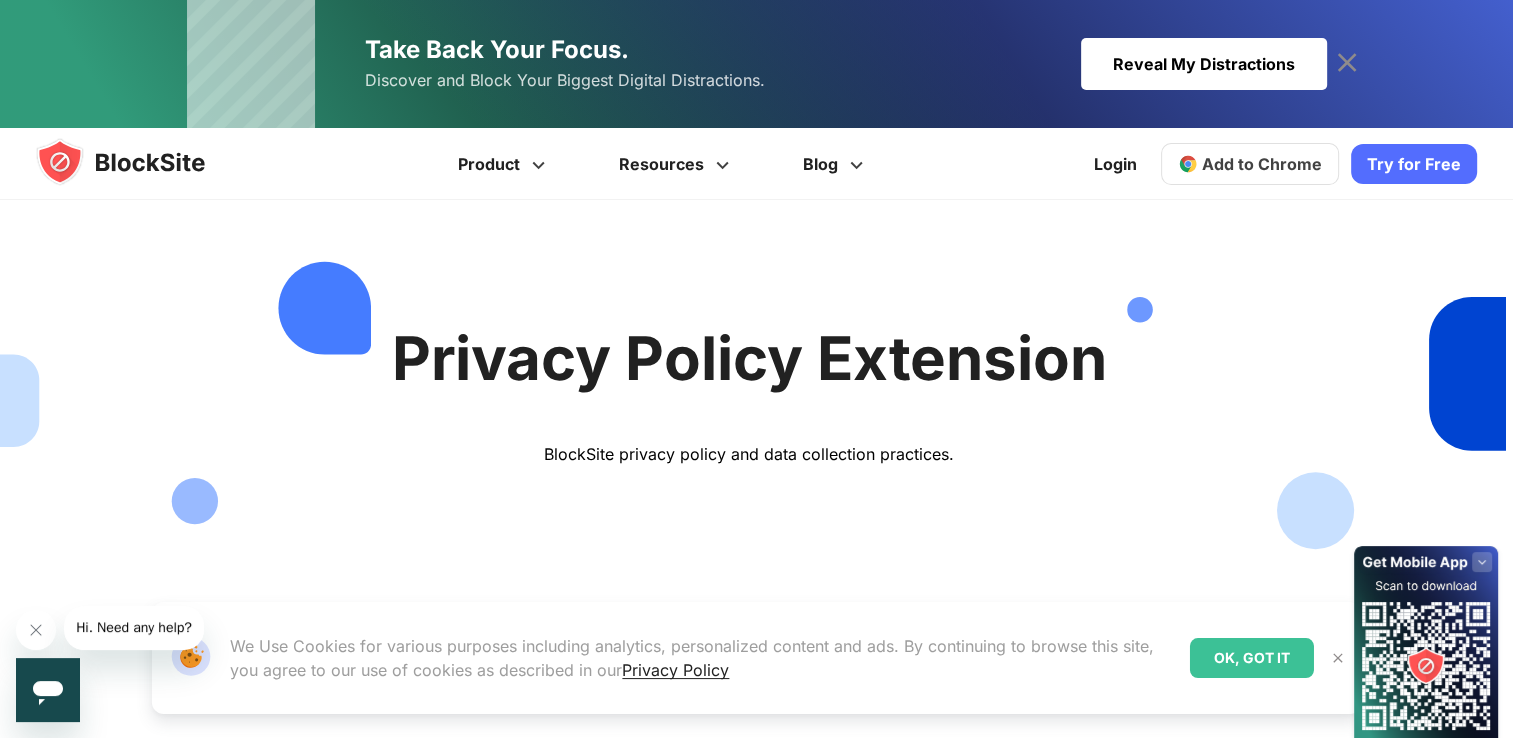 click on "OK, GOT IT" at bounding box center (1252, 658) 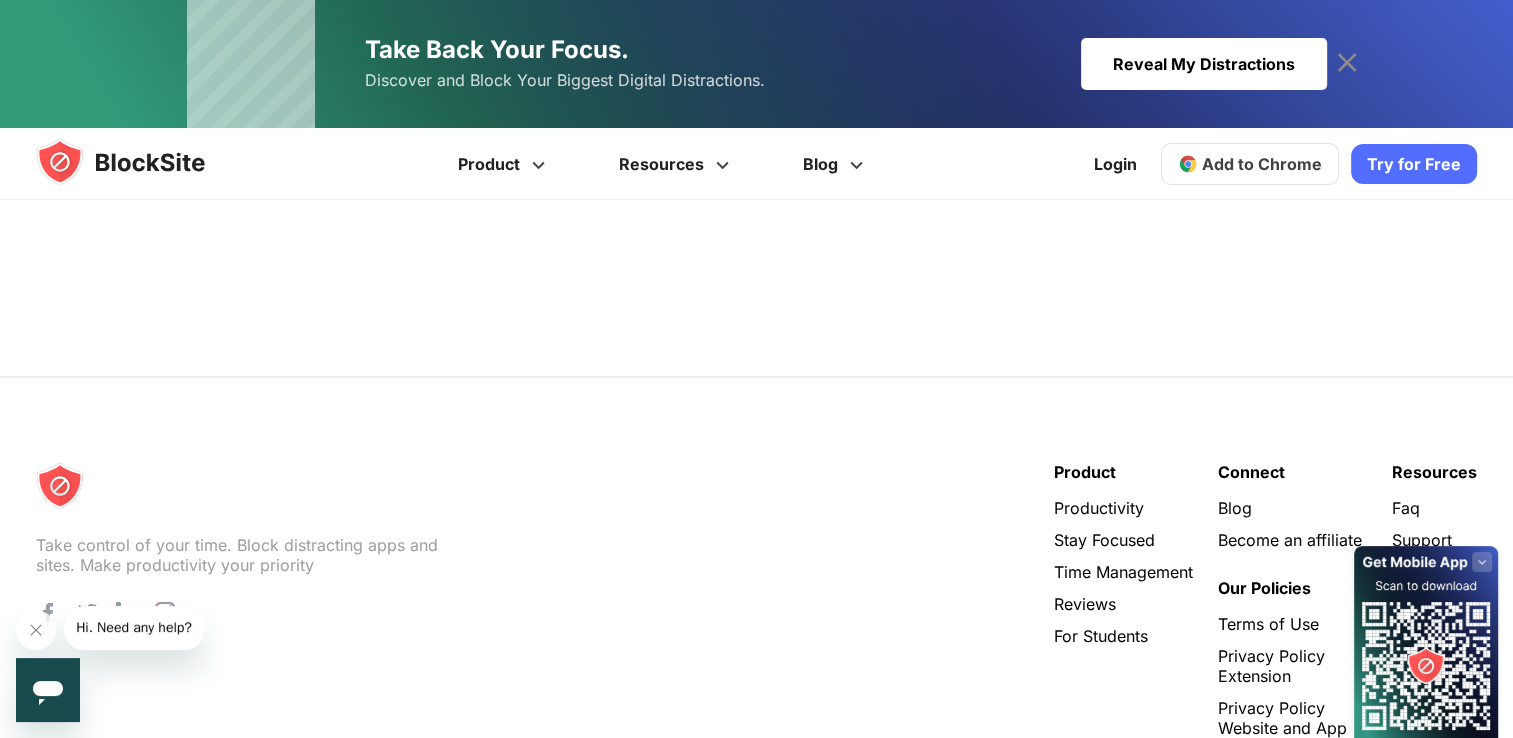scroll, scrollTop: 7179, scrollLeft: 0, axis: vertical 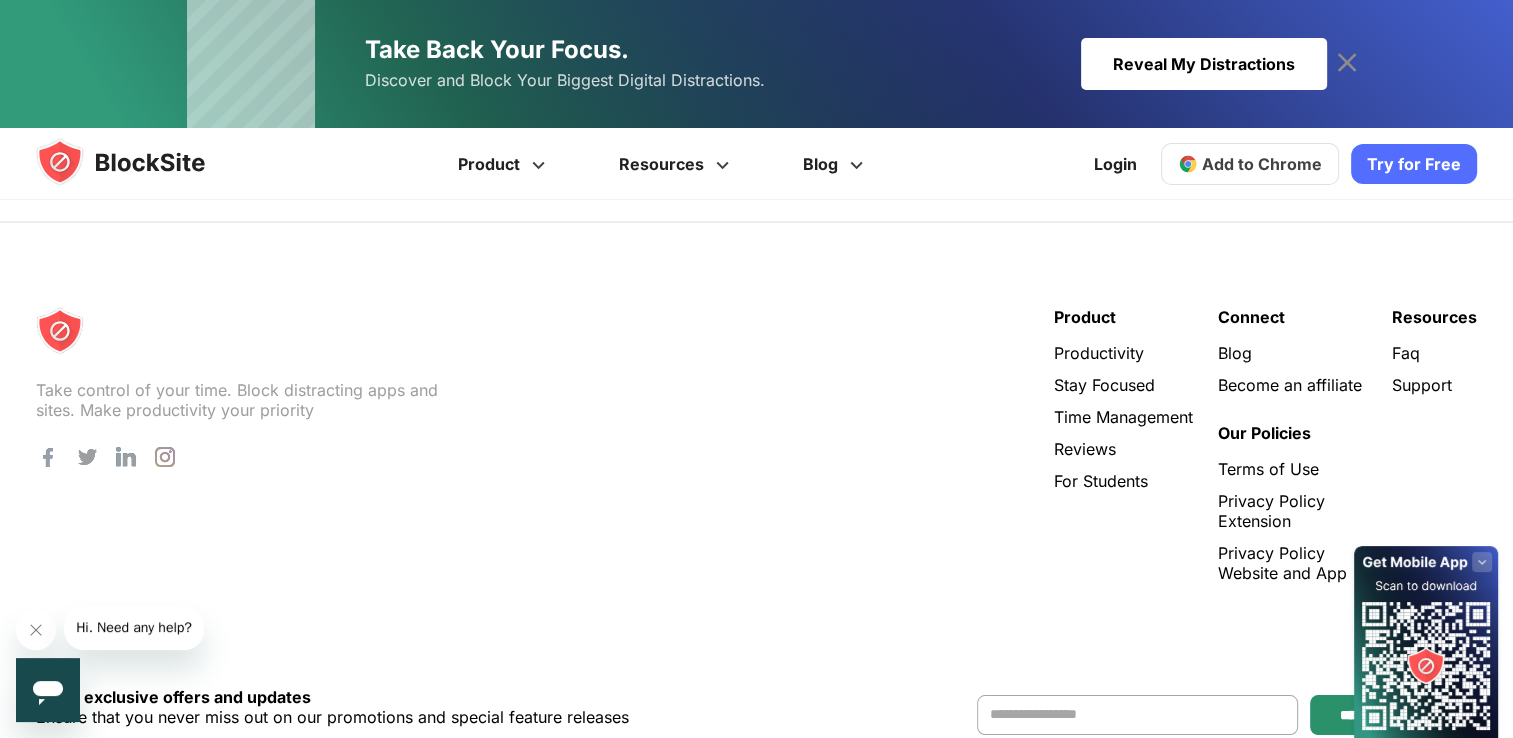 click on "*********" at bounding box center (1363, 715) 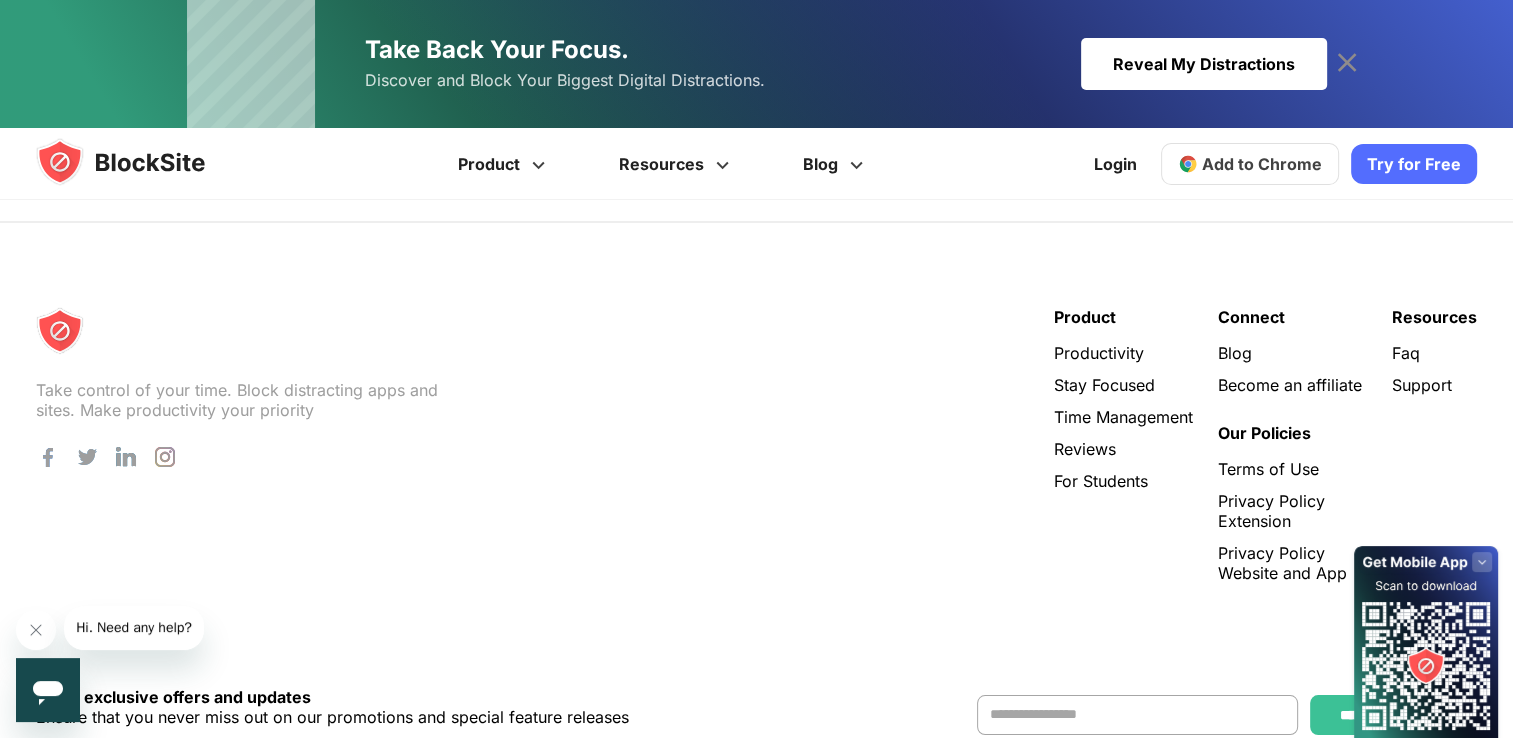 click 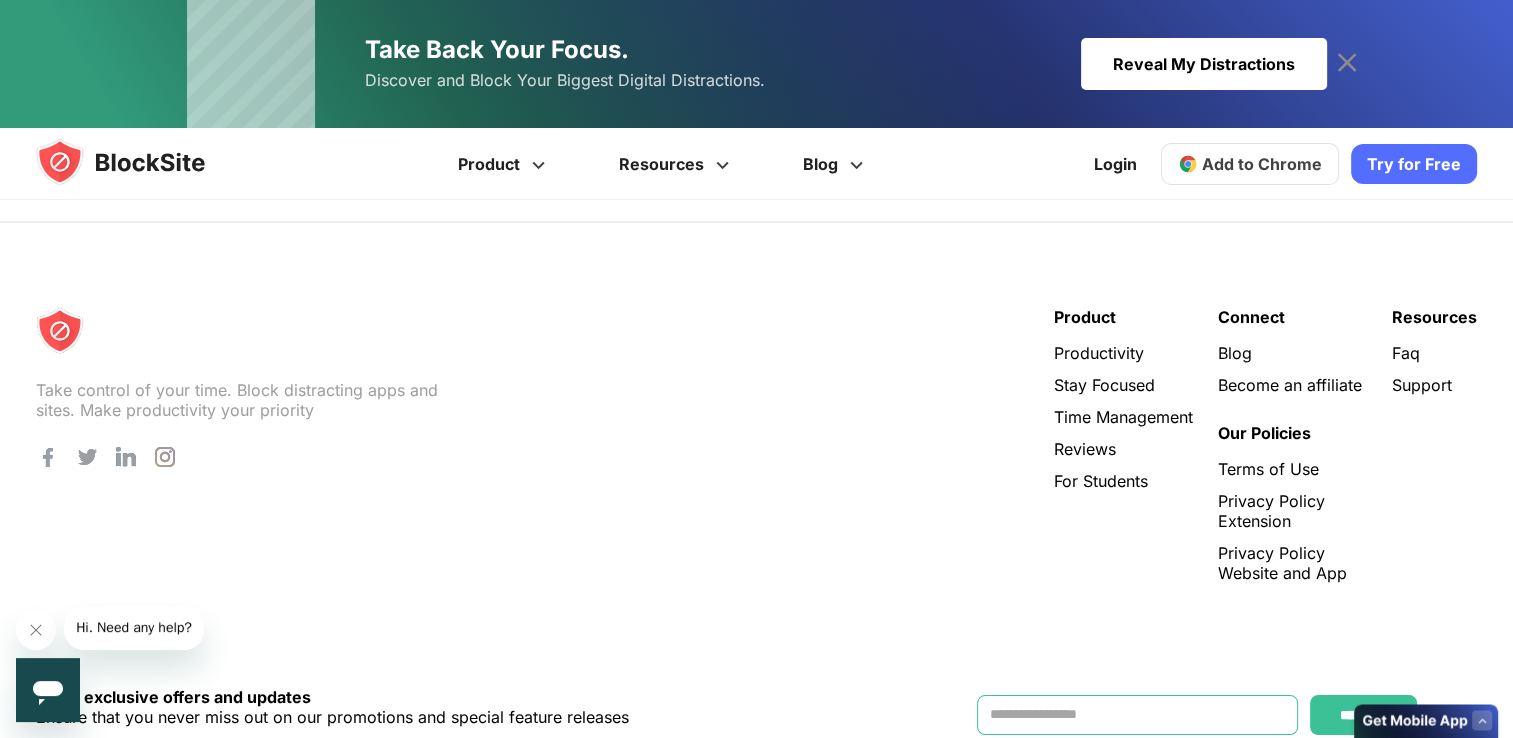 click at bounding box center [1137, 715] 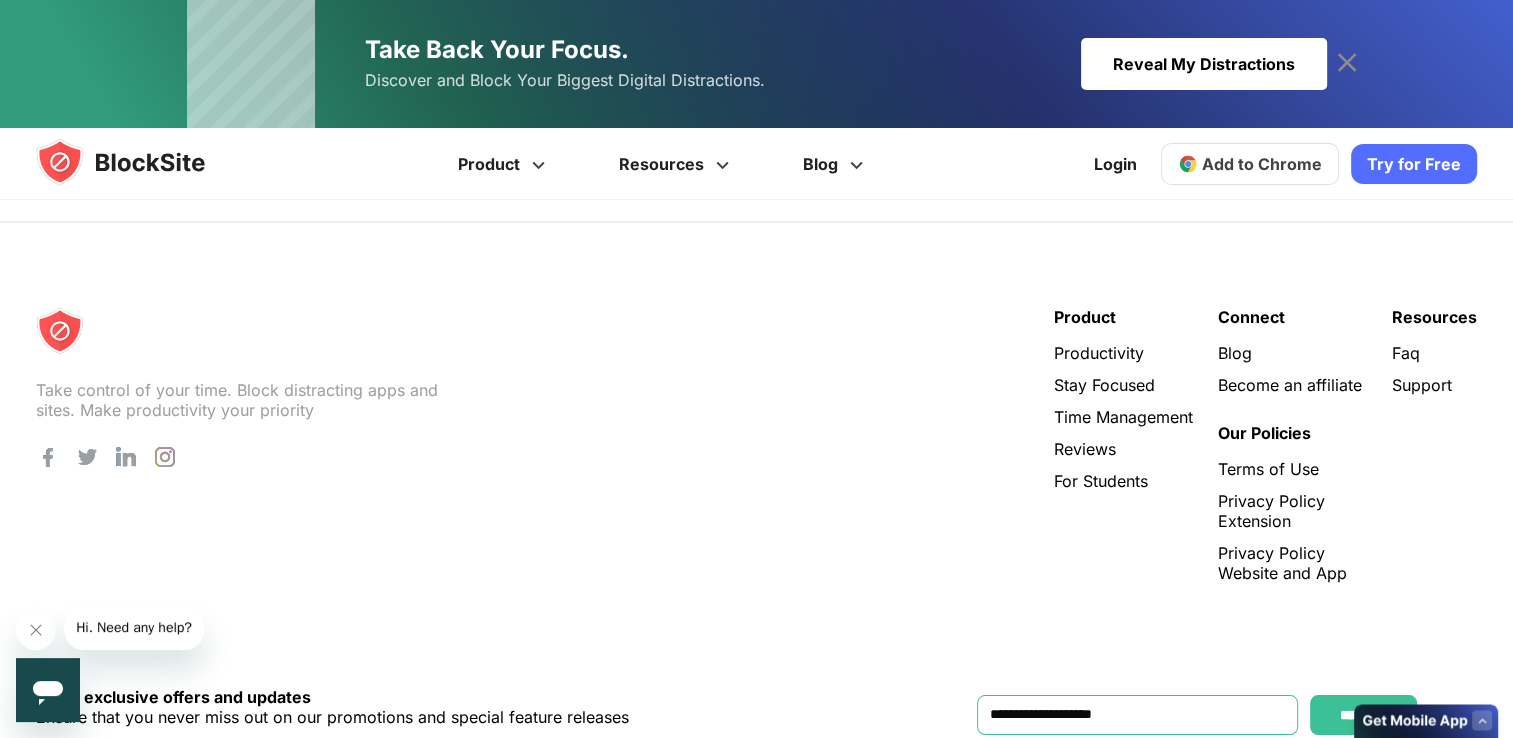 type on "**********" 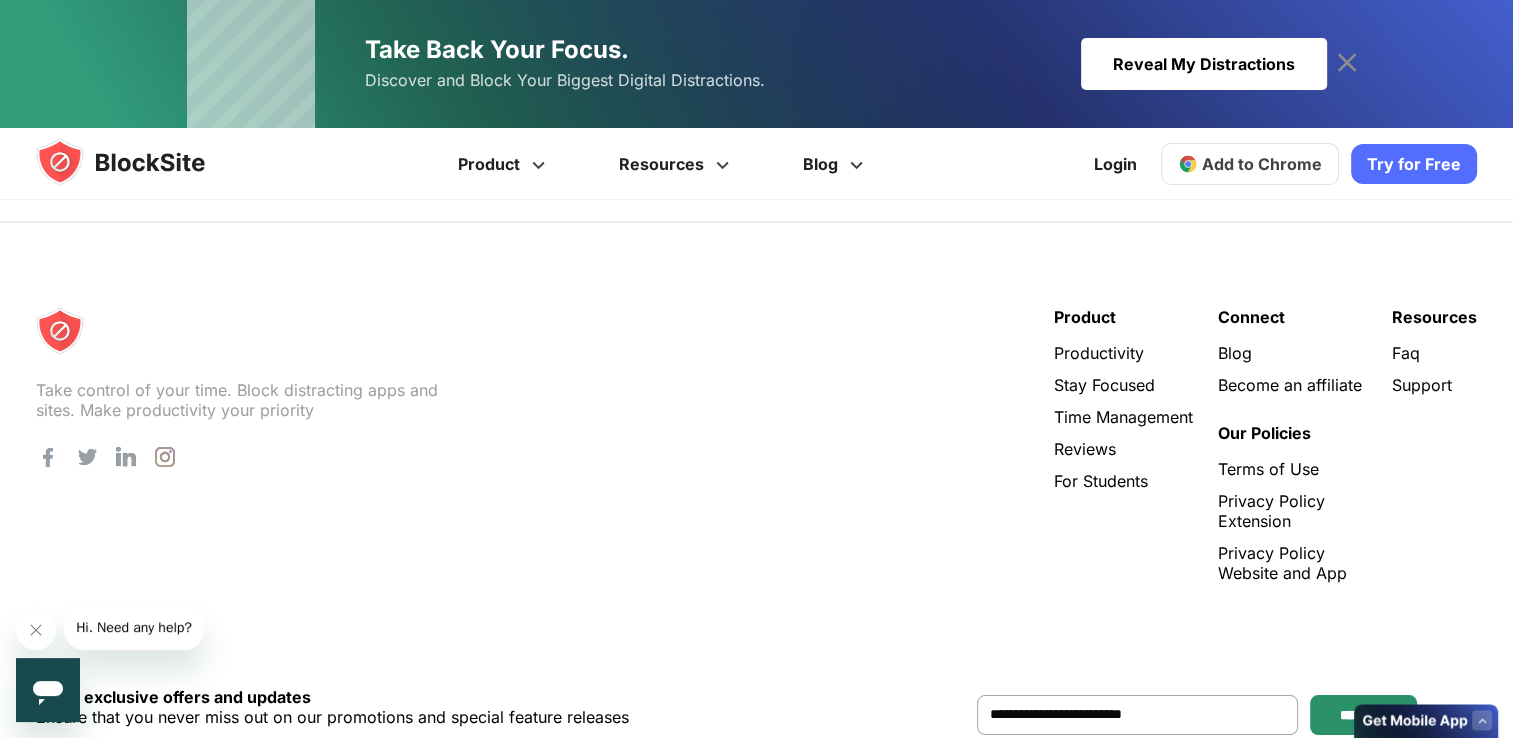 click on "*********" at bounding box center (1363, 715) 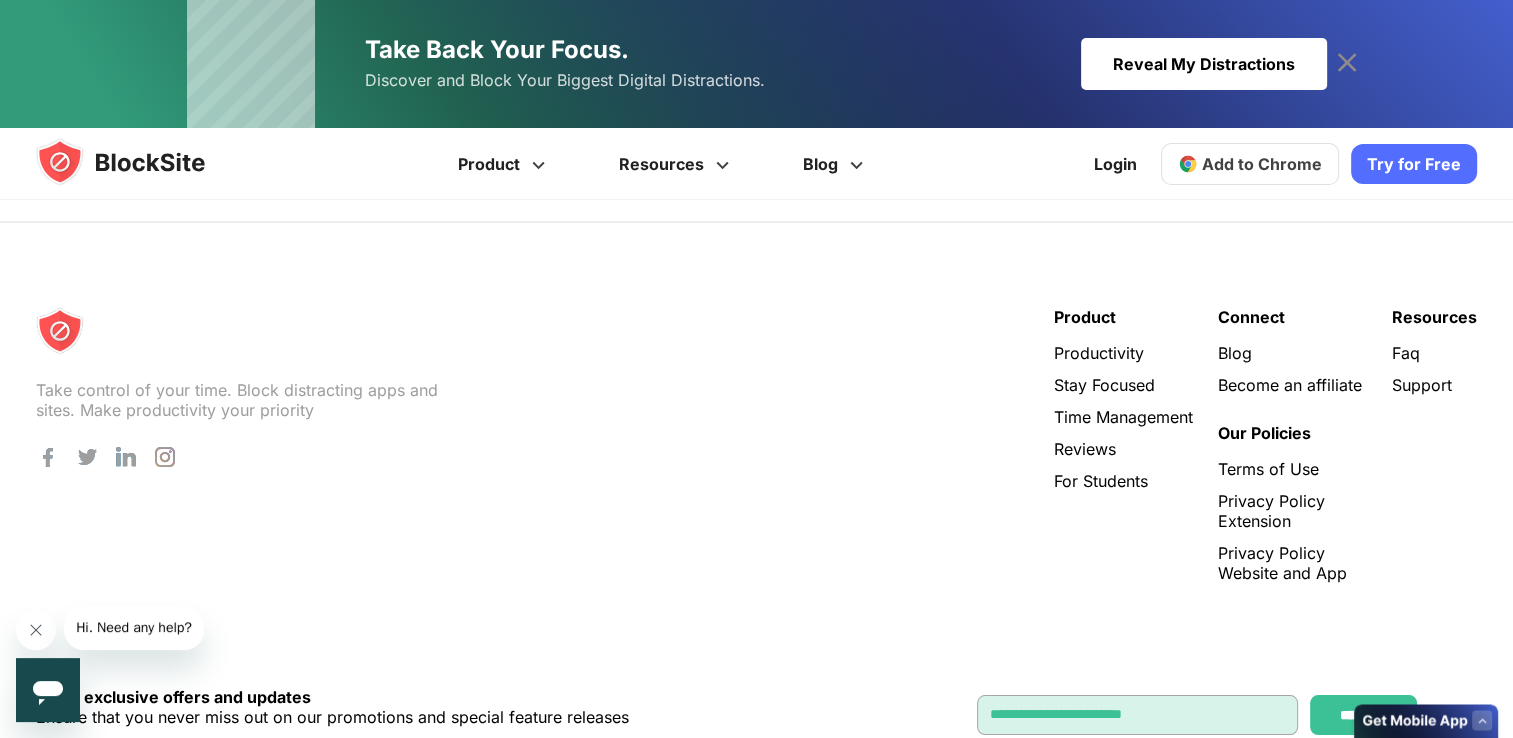 click at bounding box center [36, 630] 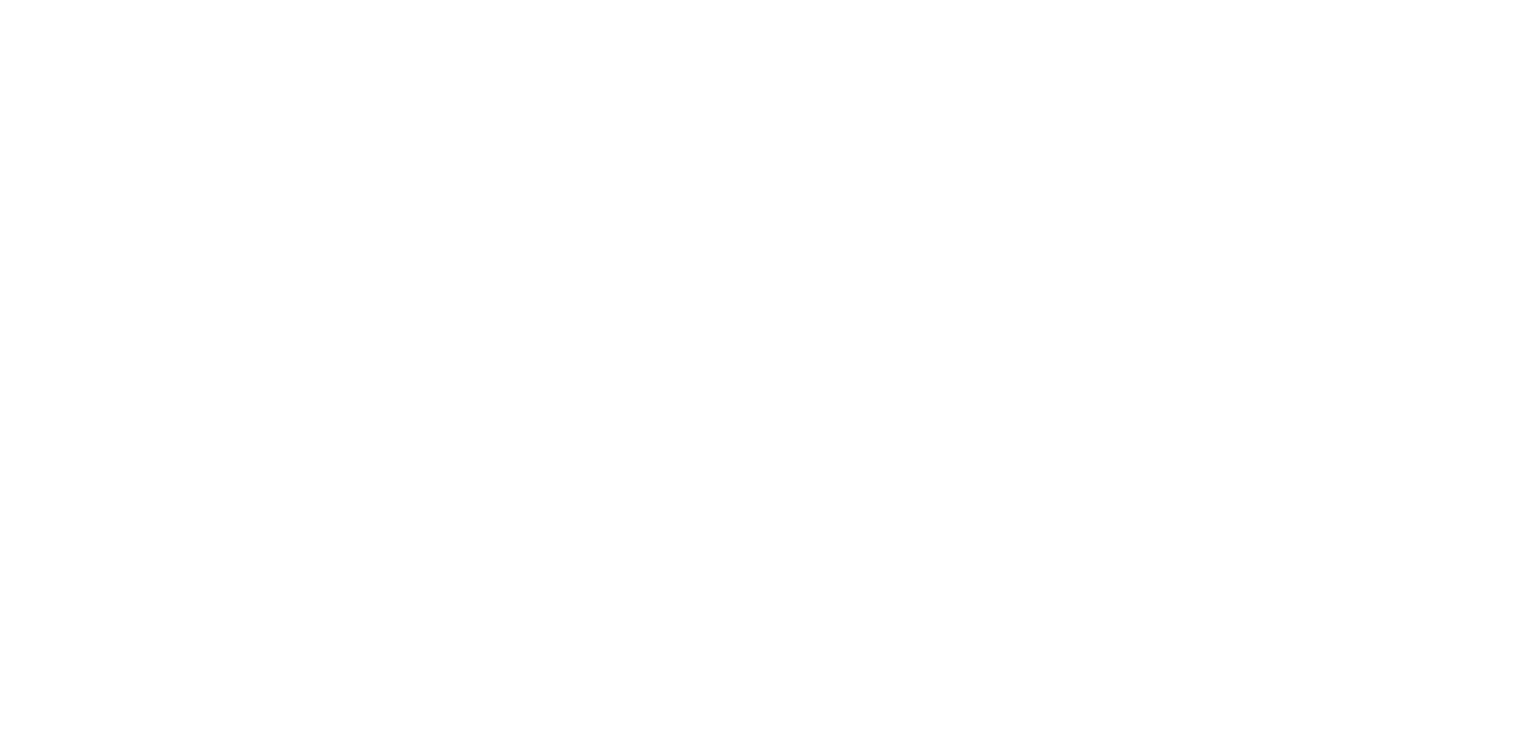scroll, scrollTop: 0, scrollLeft: 0, axis: both 